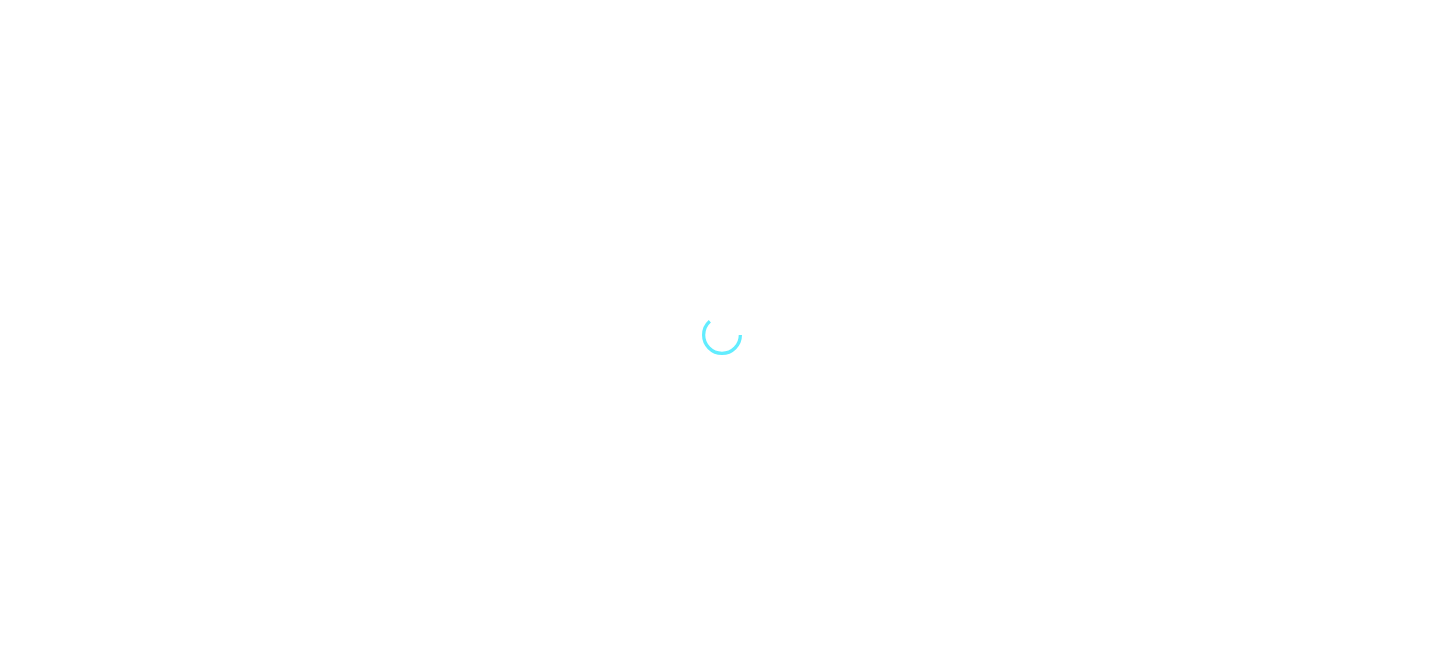 scroll, scrollTop: 0, scrollLeft: 0, axis: both 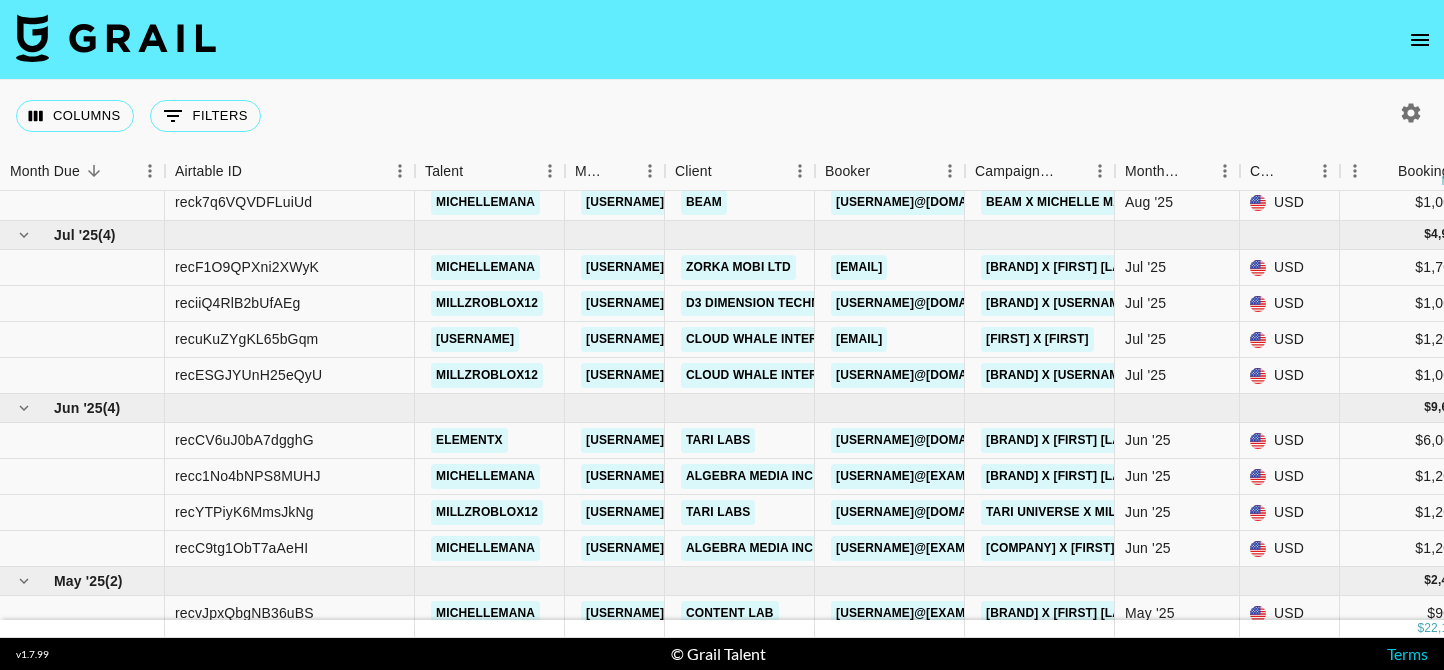 click 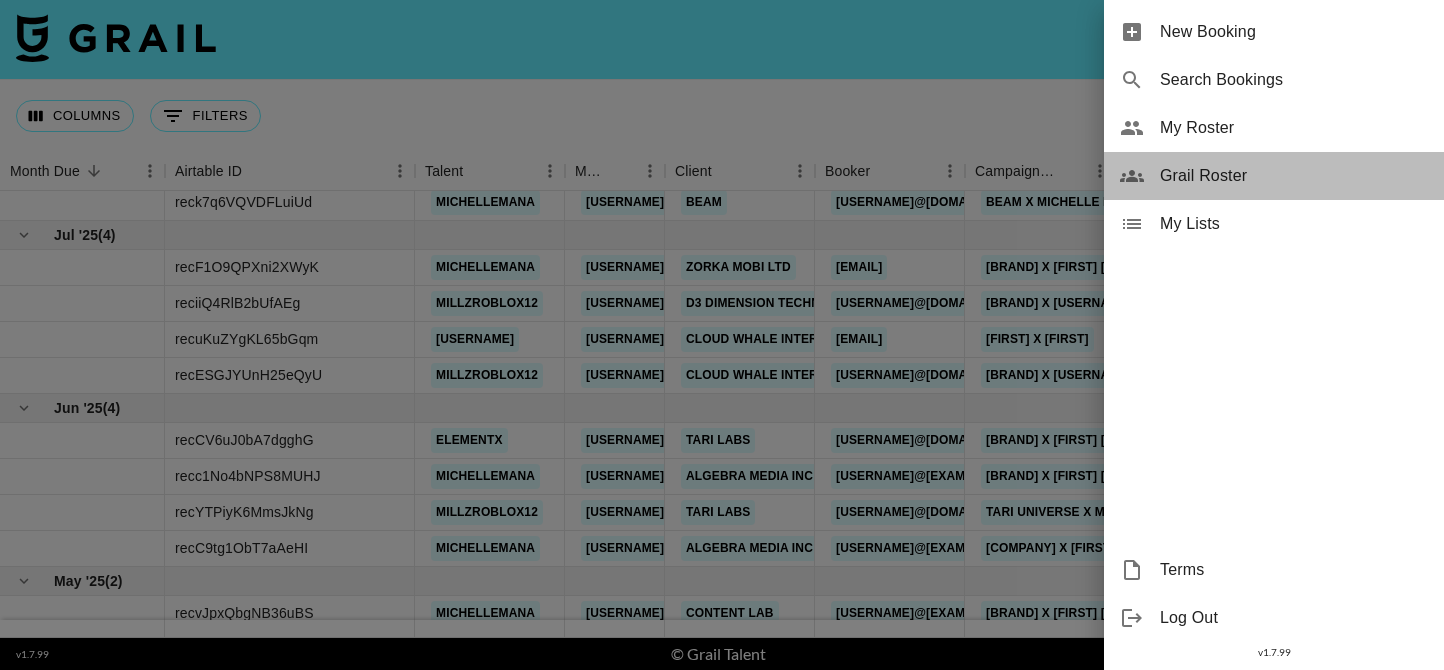 click on "Grail Roster" at bounding box center (1294, 176) 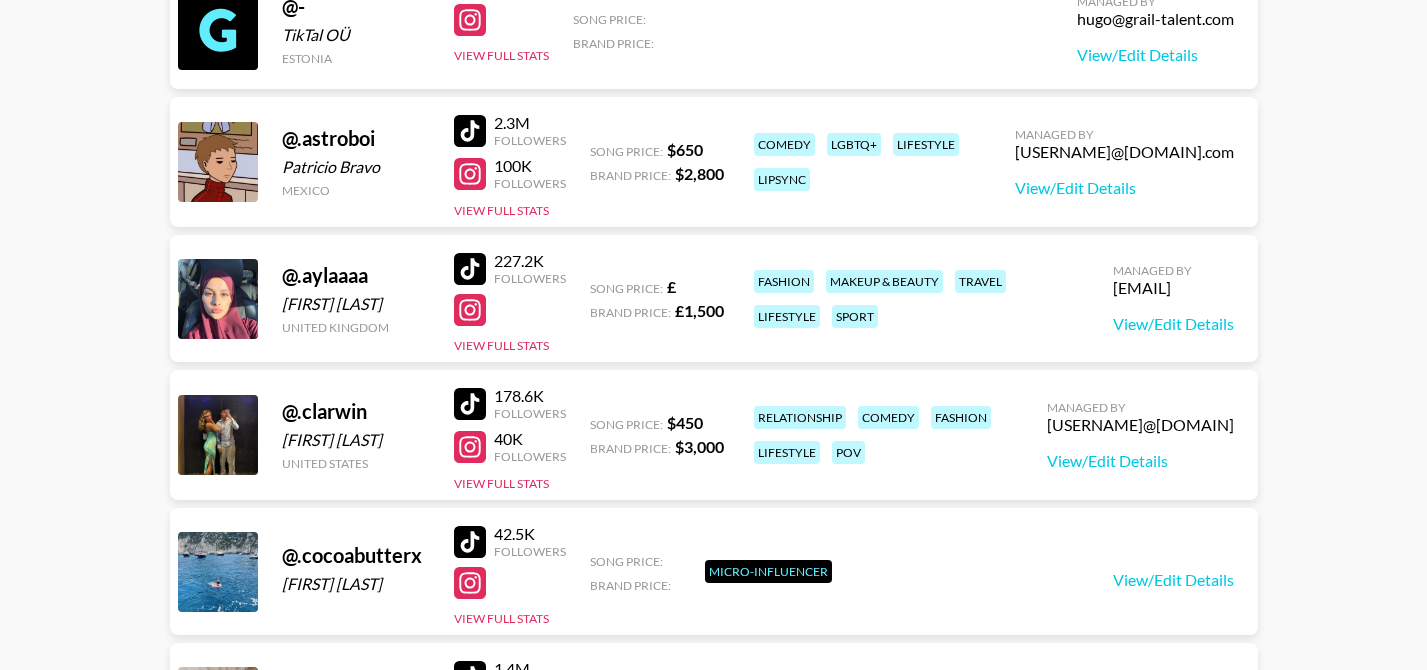 scroll, scrollTop: 3700, scrollLeft: 0, axis: vertical 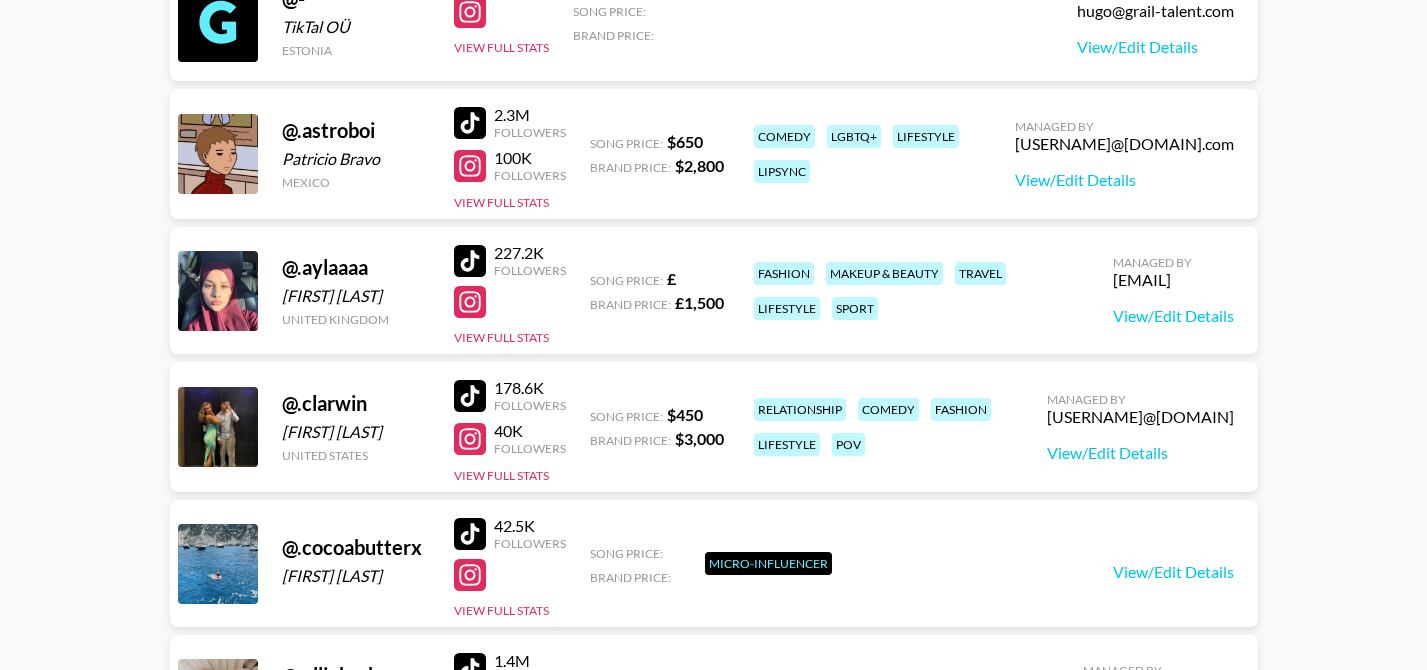 click at bounding box center (470, 123) 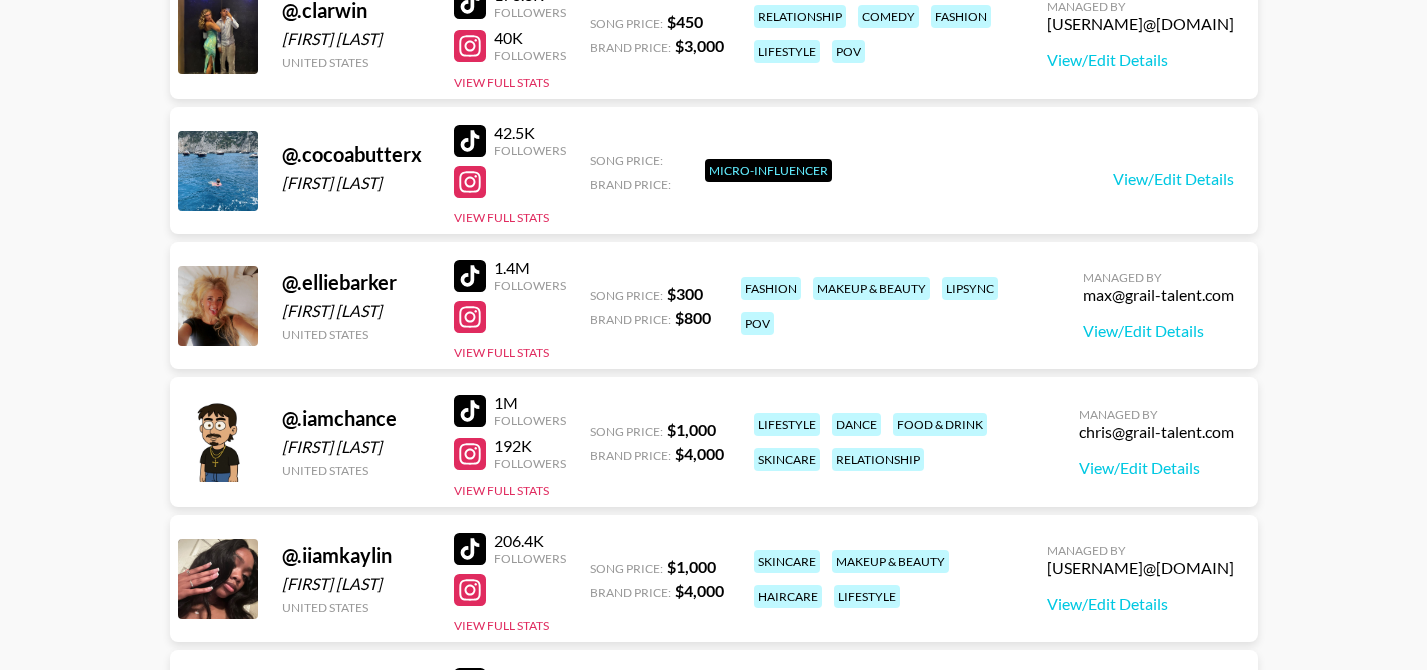 scroll, scrollTop: 4100, scrollLeft: 0, axis: vertical 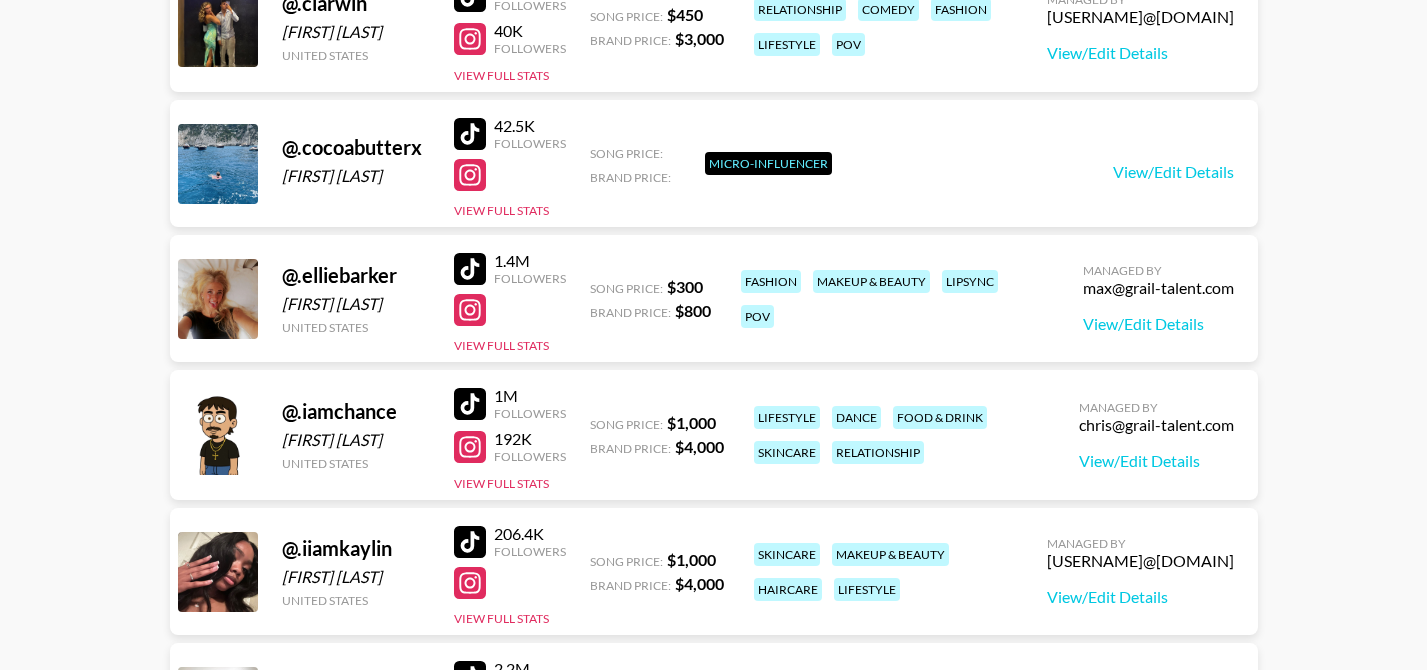 click at bounding box center [470, 404] 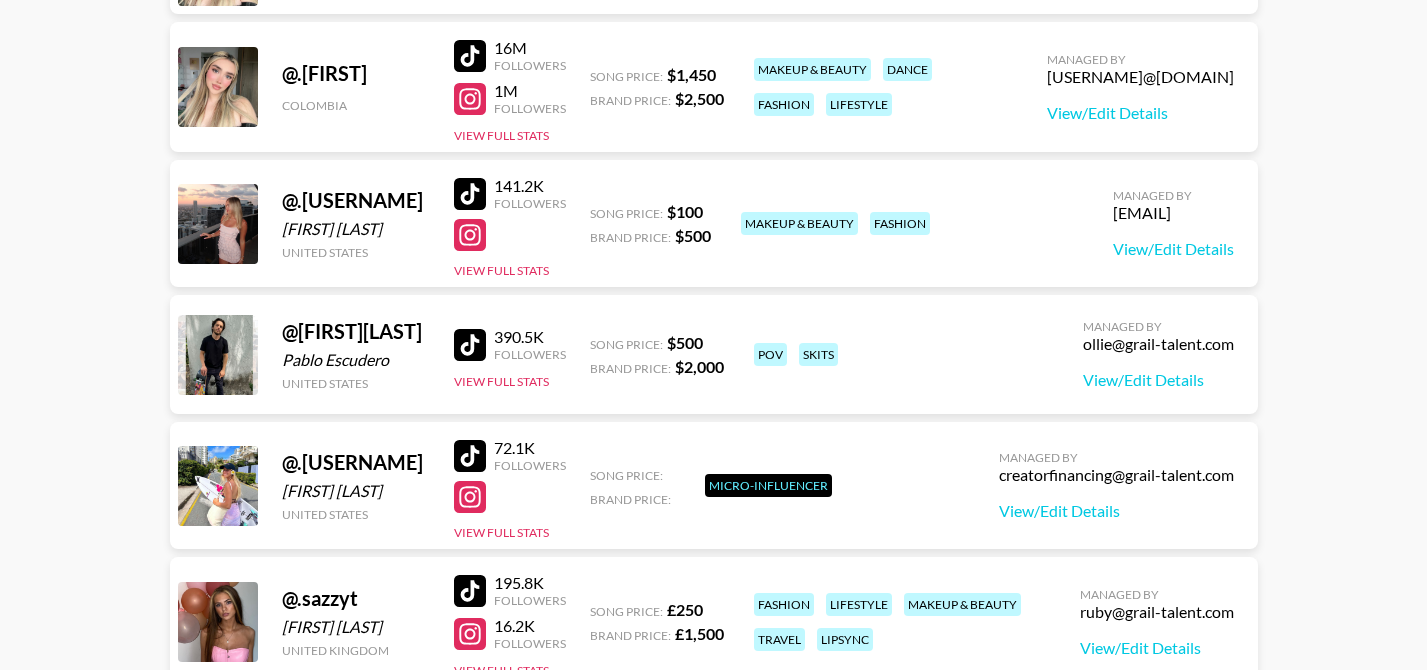 scroll, scrollTop: 5300, scrollLeft: 0, axis: vertical 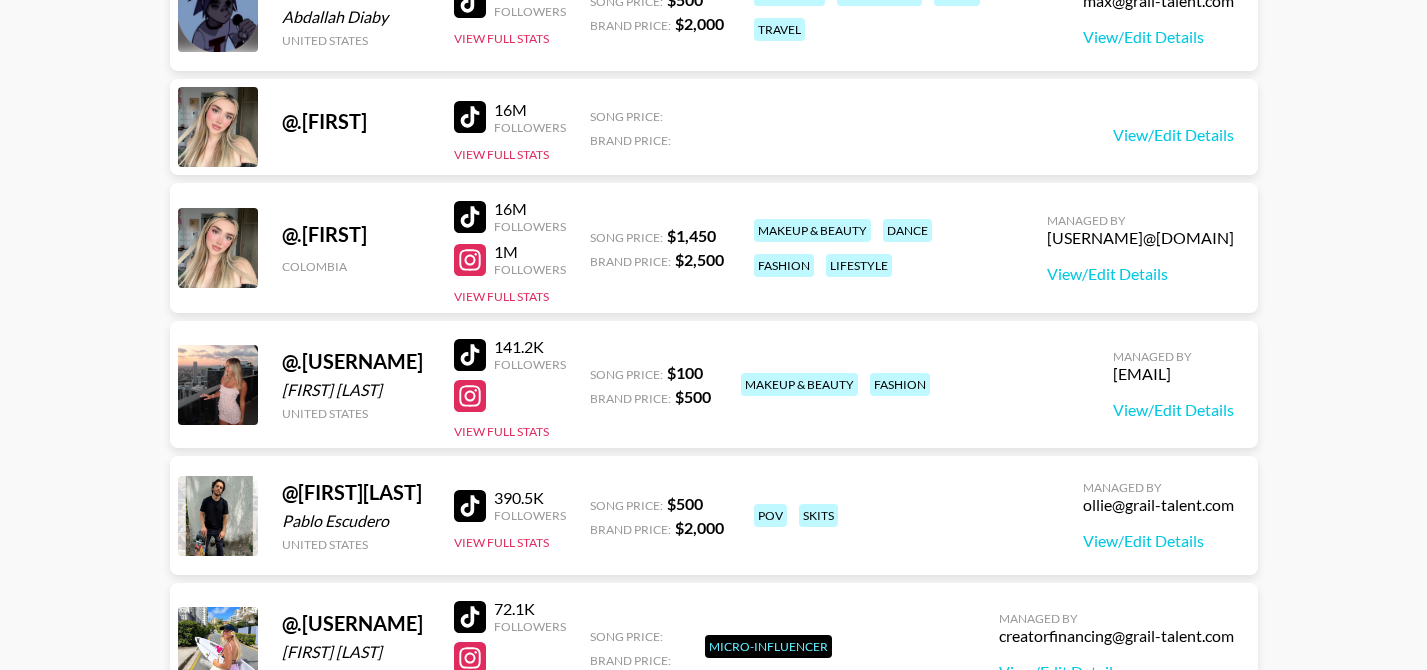 click at bounding box center [470, 217] 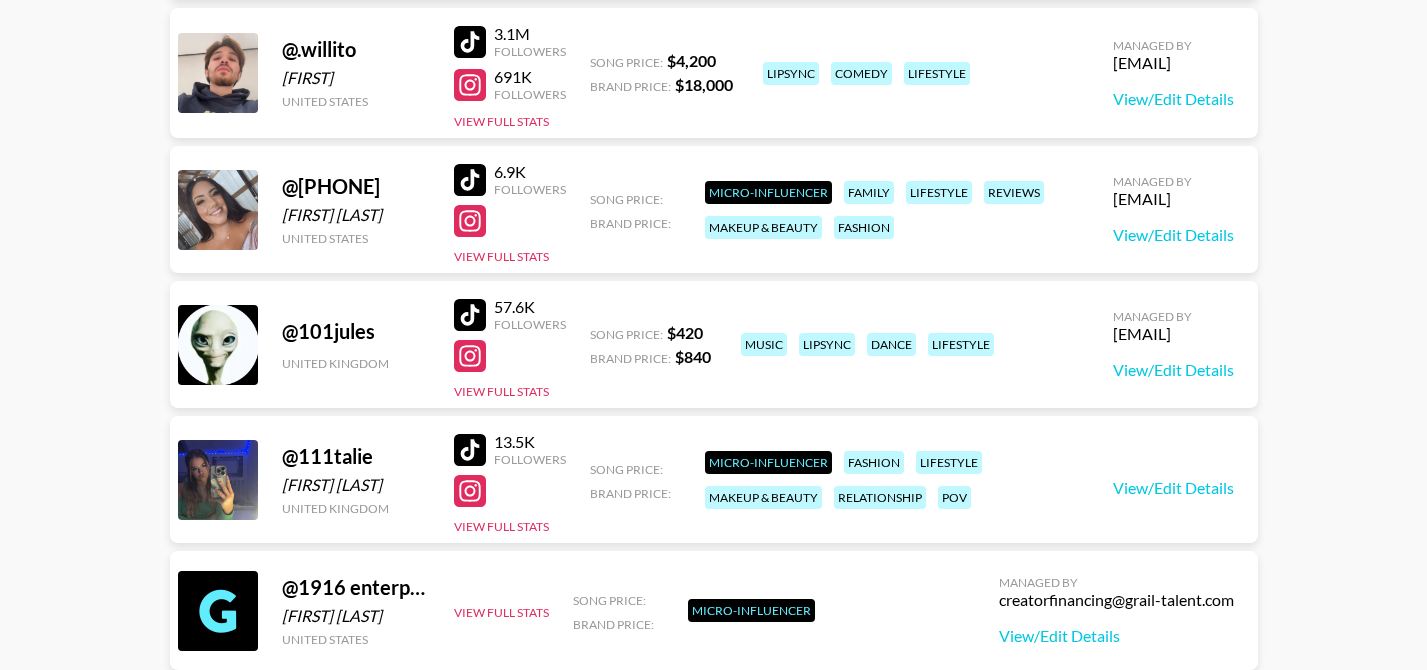 scroll, scrollTop: 7300, scrollLeft: 0, axis: vertical 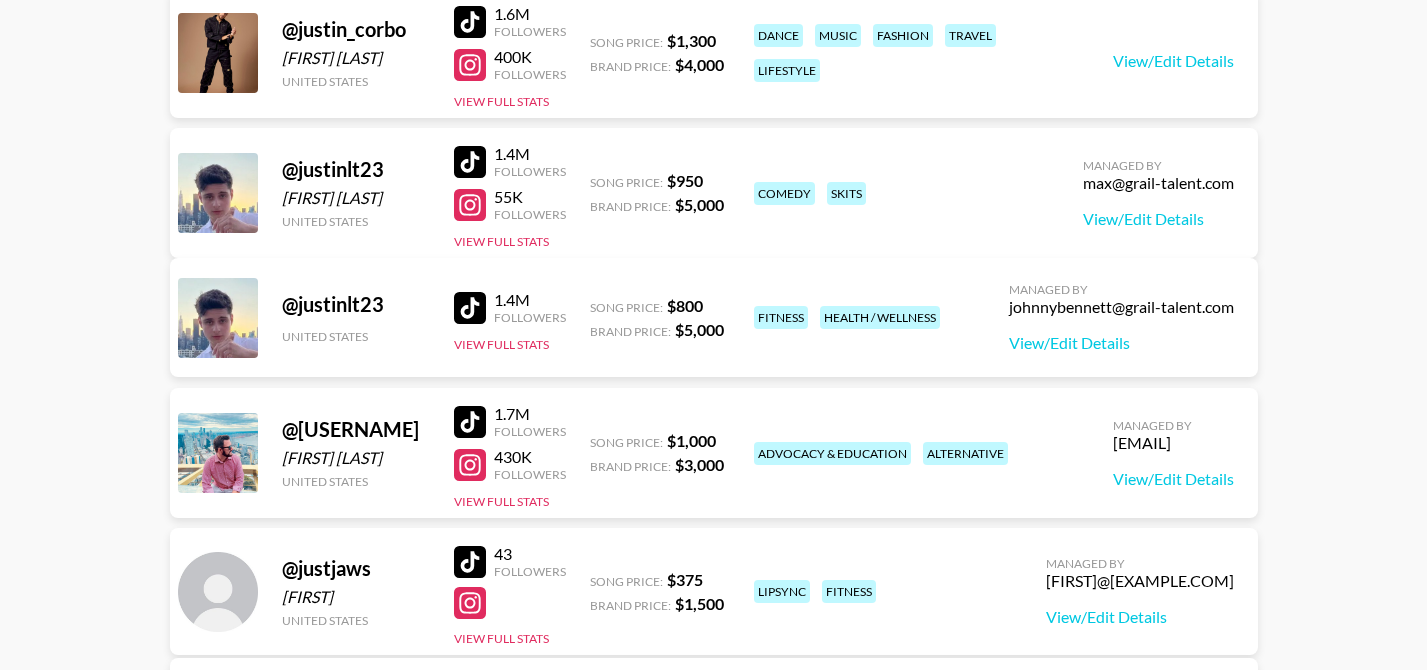 click at bounding box center (470, 308) 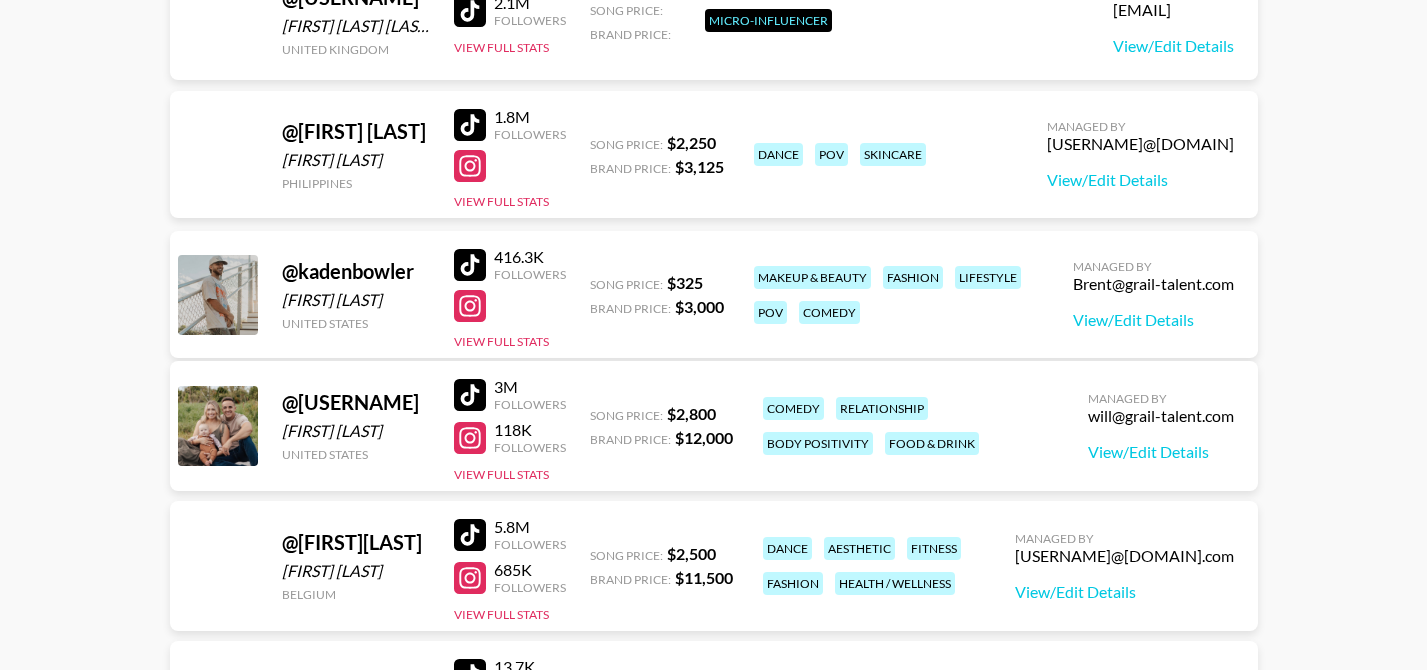 scroll, scrollTop: 1087818, scrollLeft: 0, axis: vertical 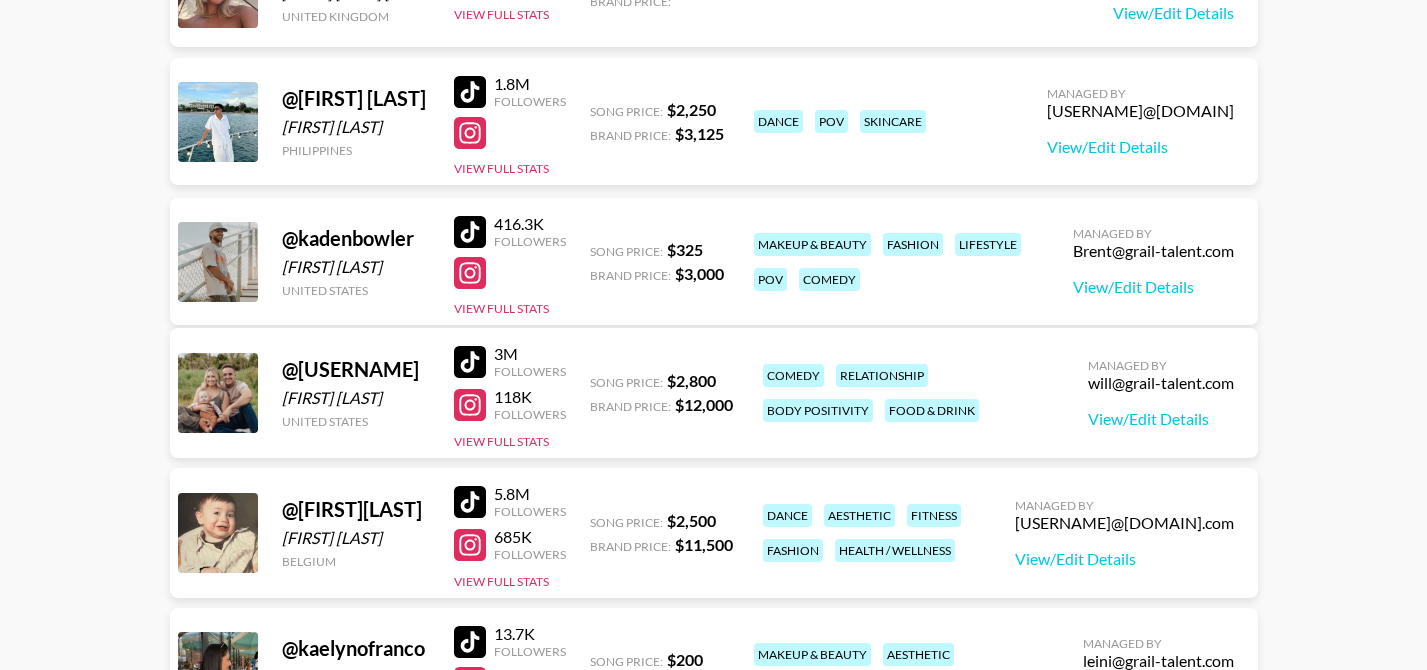 click at bounding box center (470, 362) 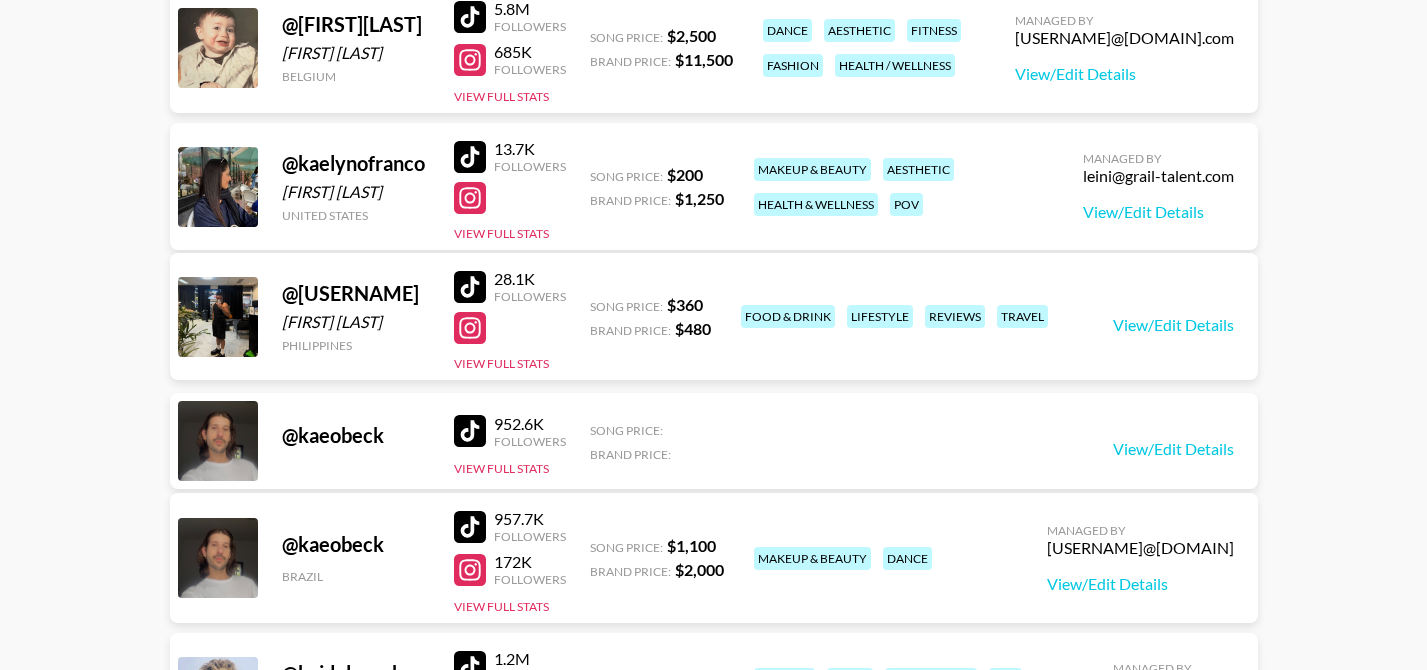 scroll, scrollTop: 1088318, scrollLeft: 0, axis: vertical 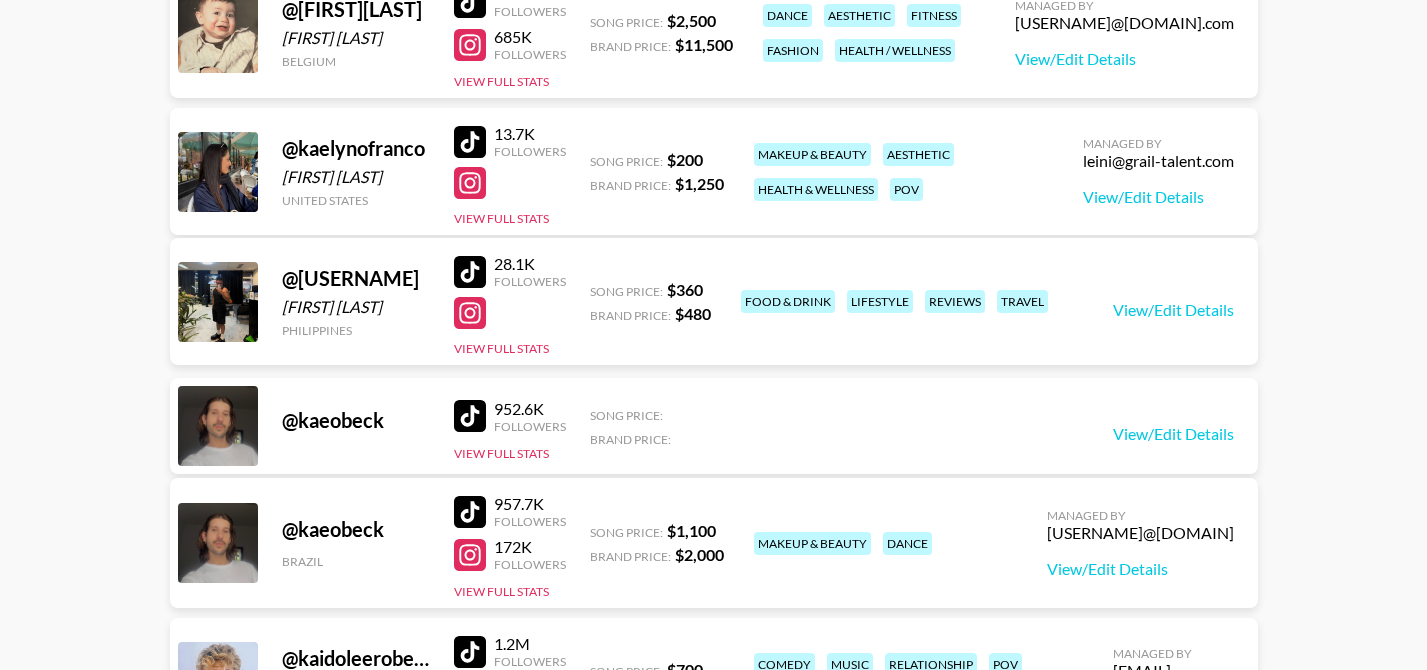 click at bounding box center (470, 512) 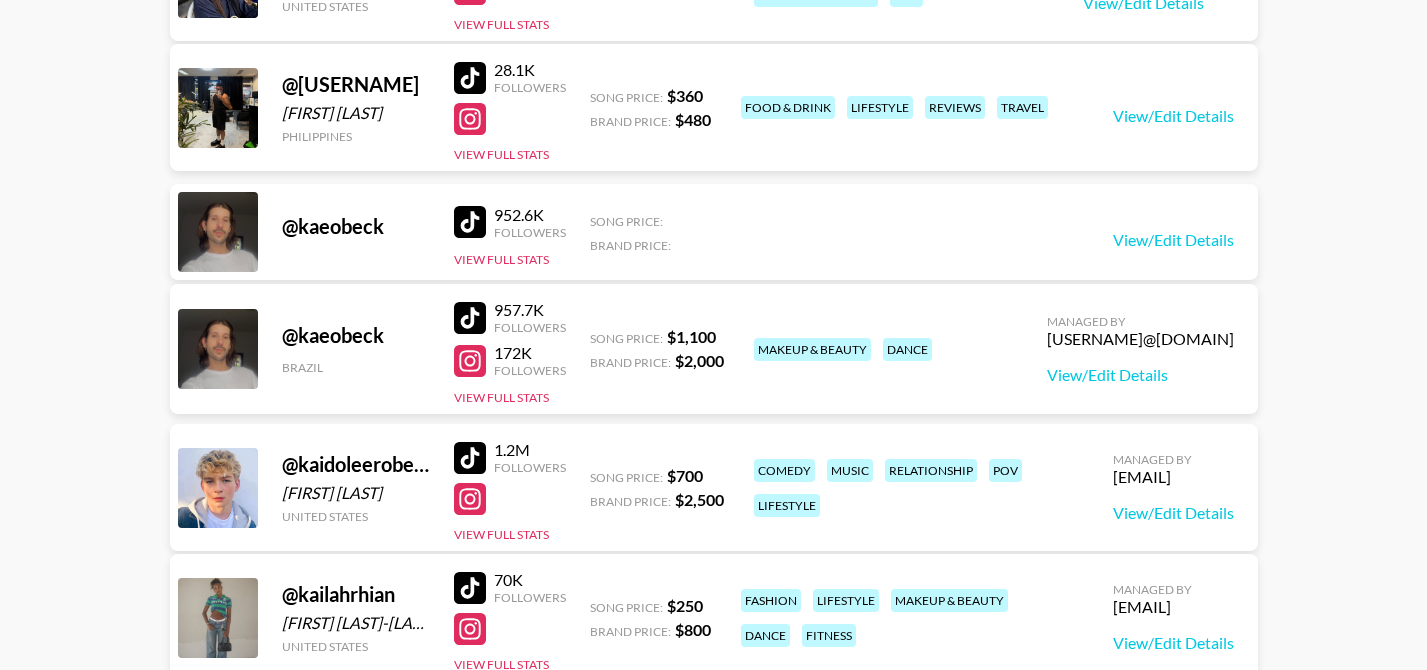 scroll, scrollTop: 1088518, scrollLeft: 0, axis: vertical 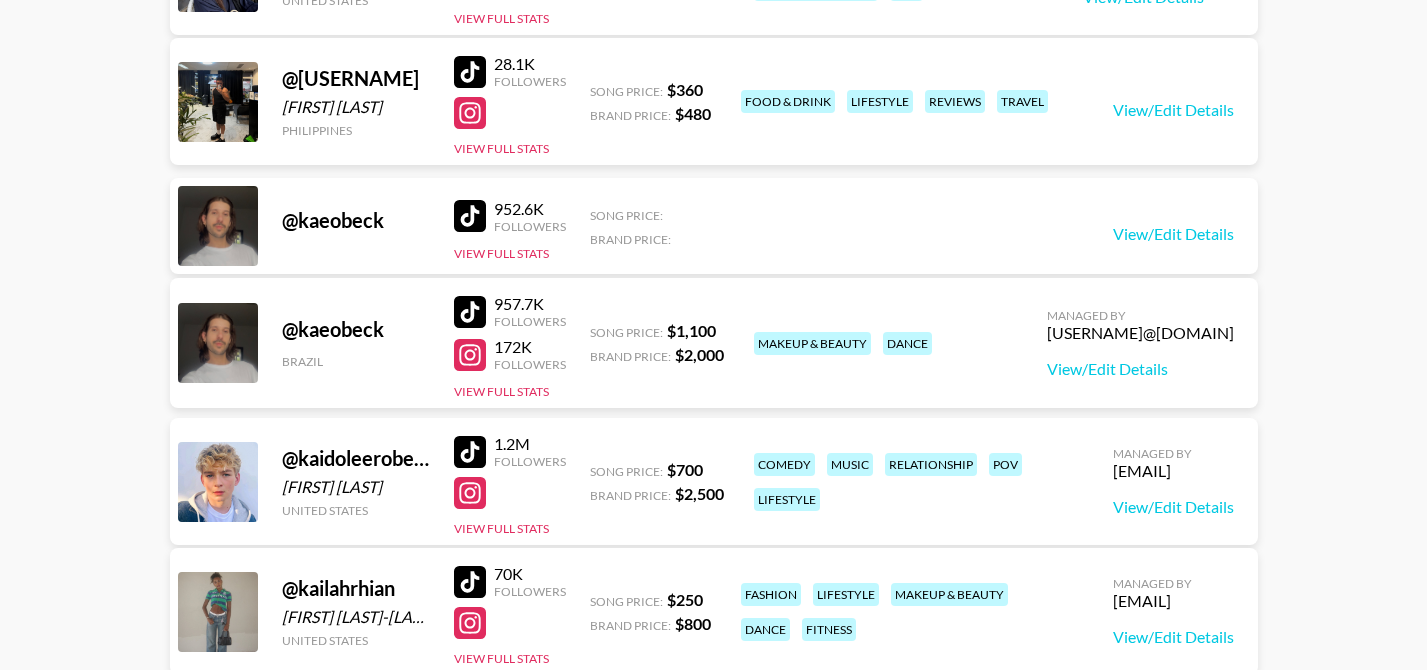 click at bounding box center (470, 216) 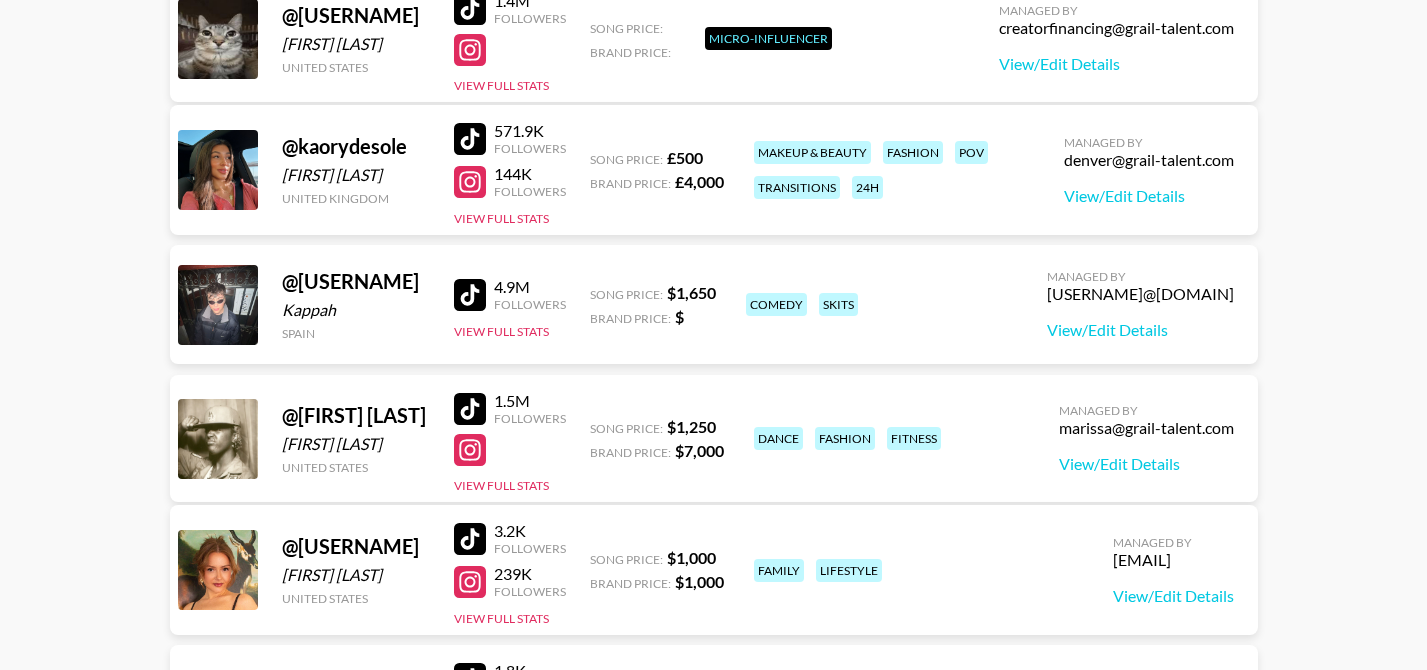 scroll, scrollTop: 1092318, scrollLeft: 0, axis: vertical 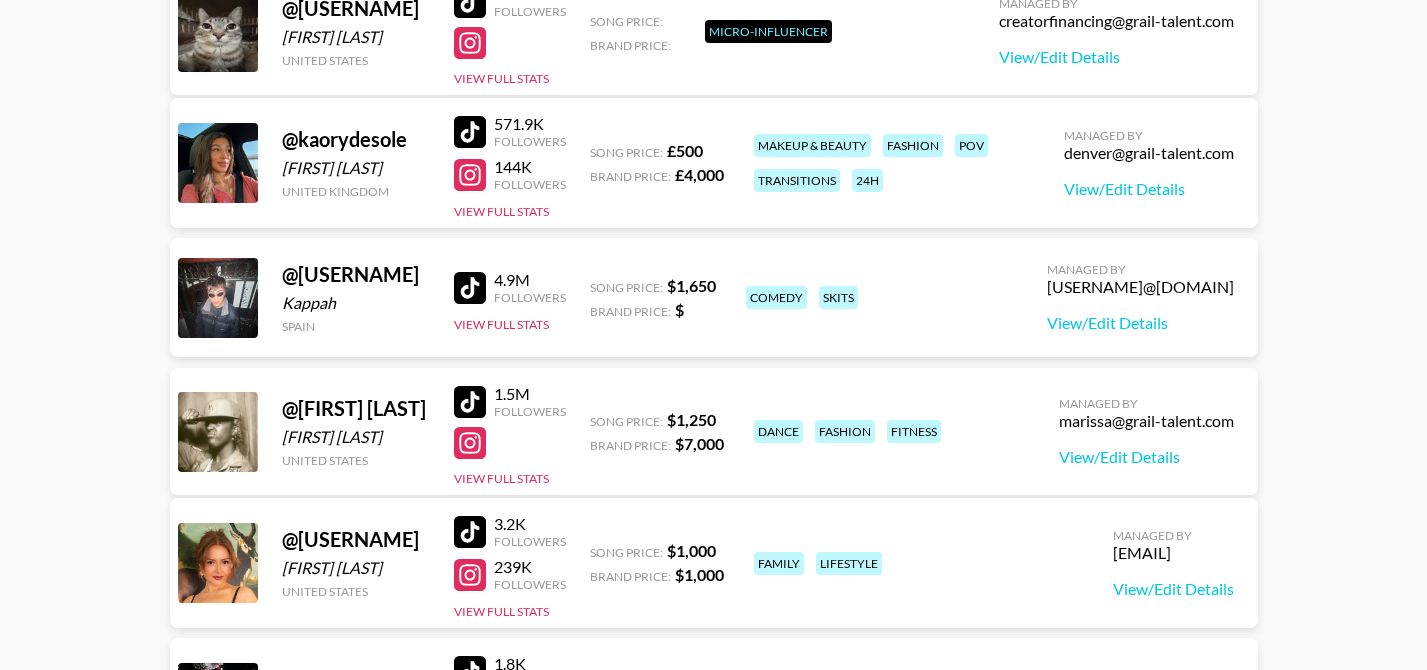 click at bounding box center [470, 132] 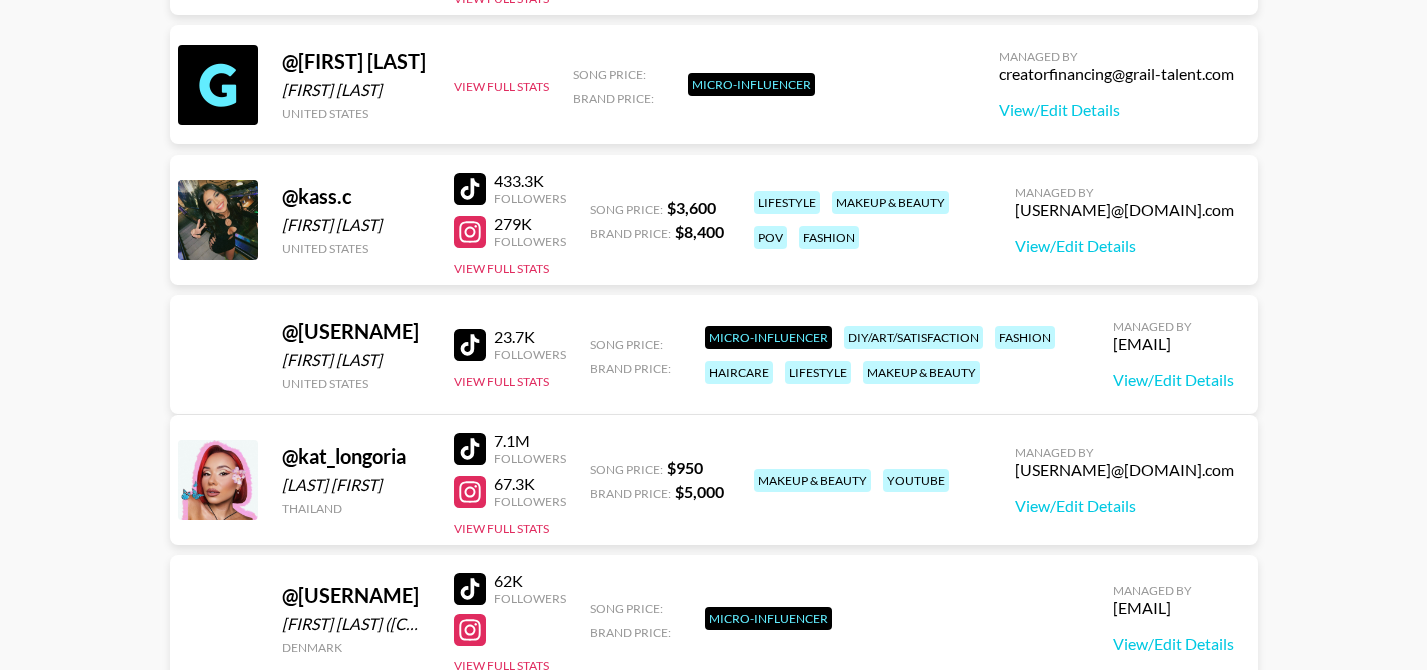 scroll, scrollTop: 1095418, scrollLeft: 0, axis: vertical 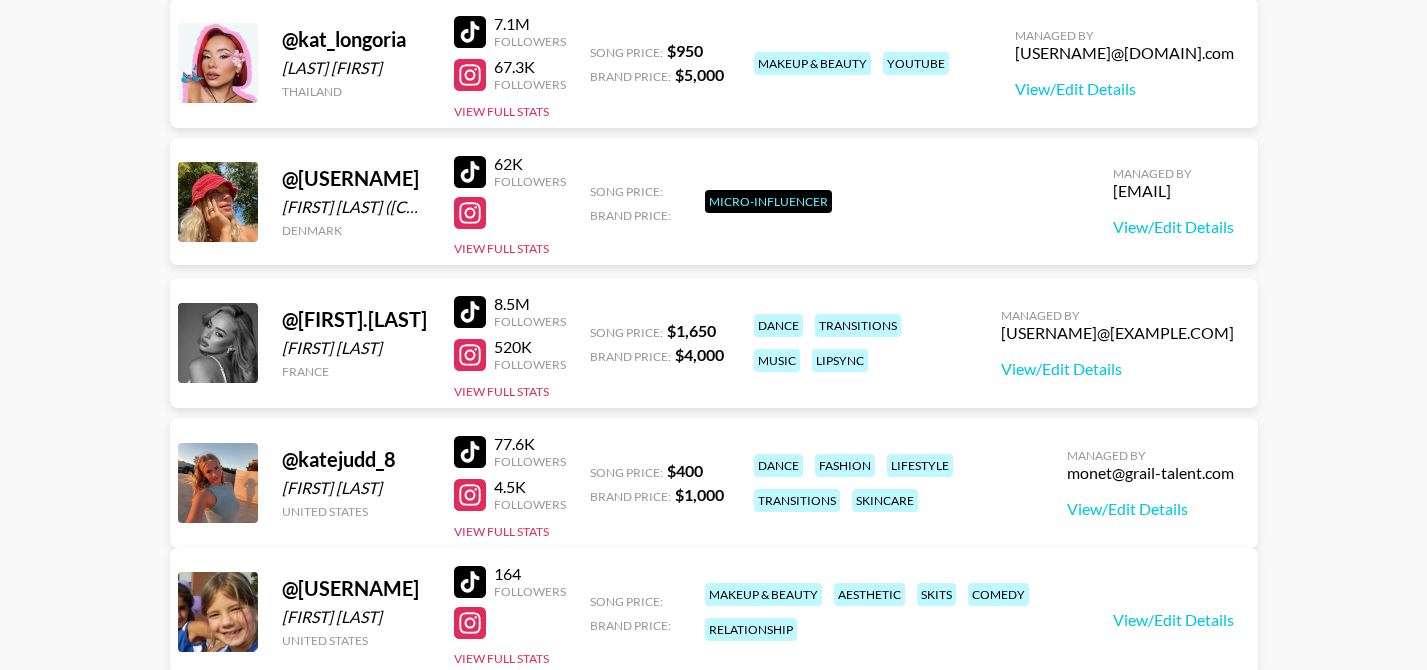 click at bounding box center (470, 312) 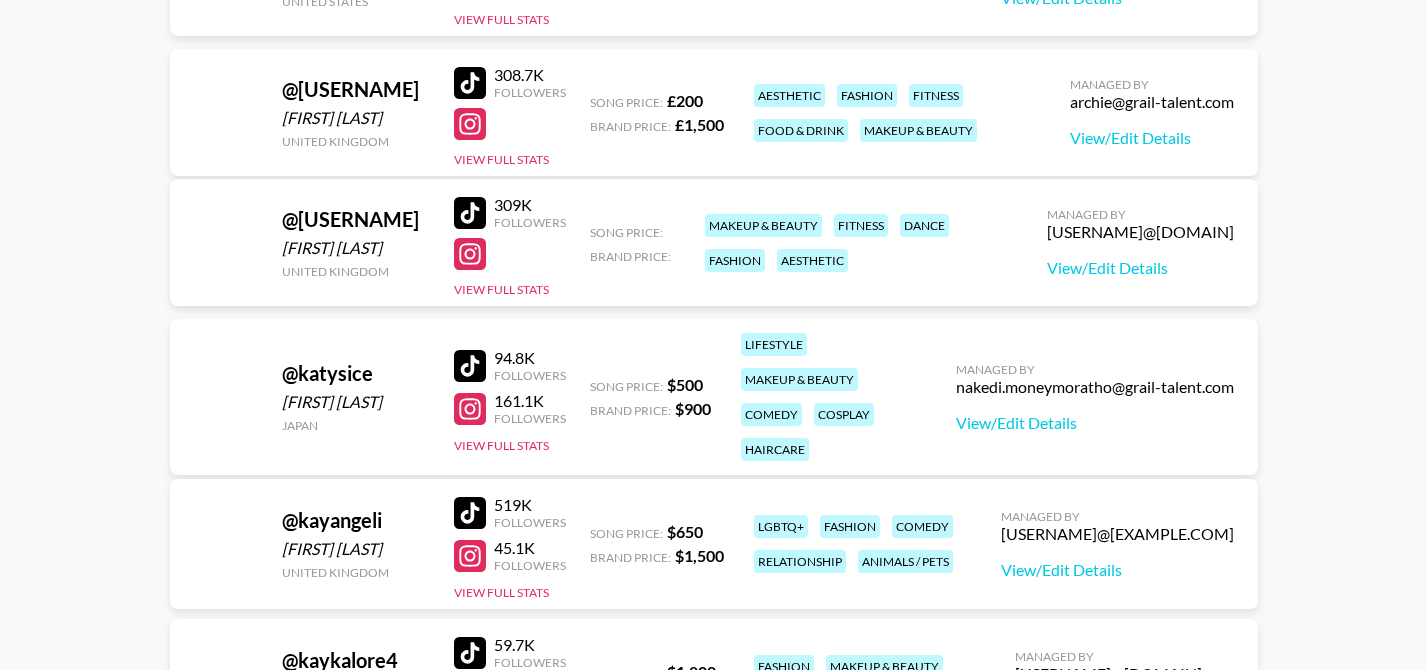 scroll, scrollTop: 1099118, scrollLeft: 0, axis: vertical 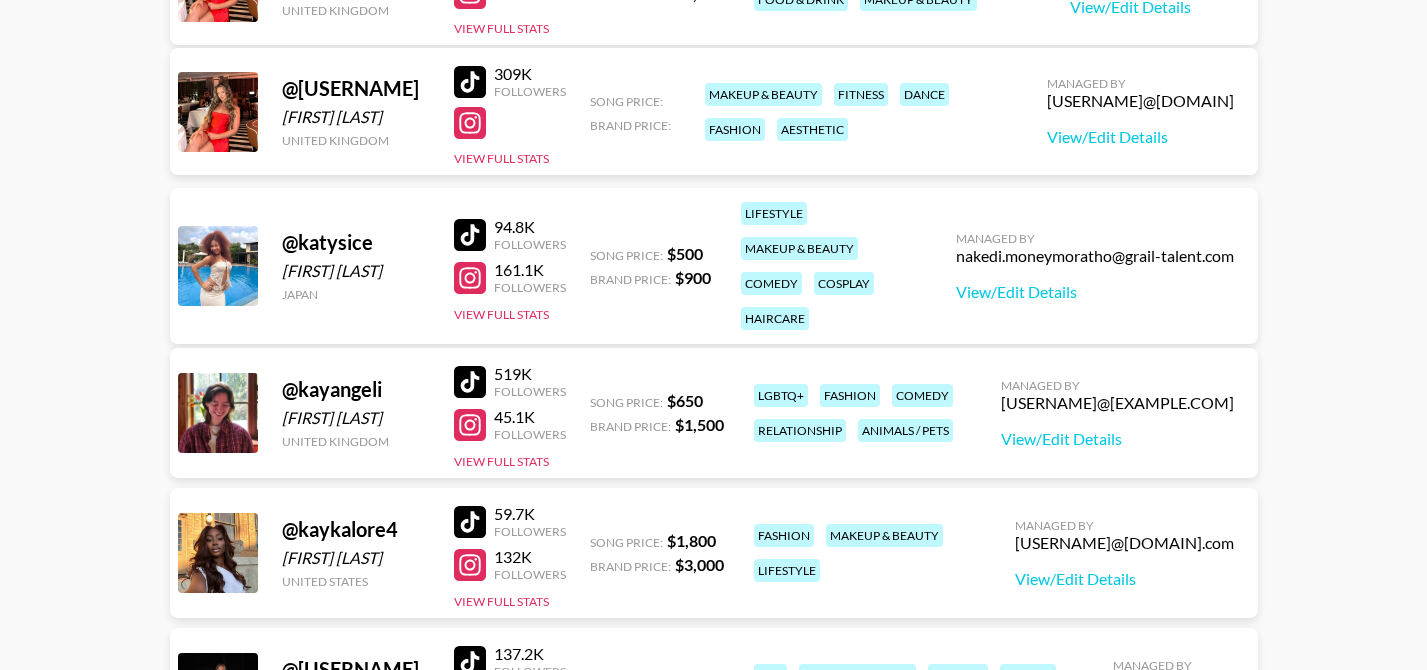 click at bounding box center (470, 382) 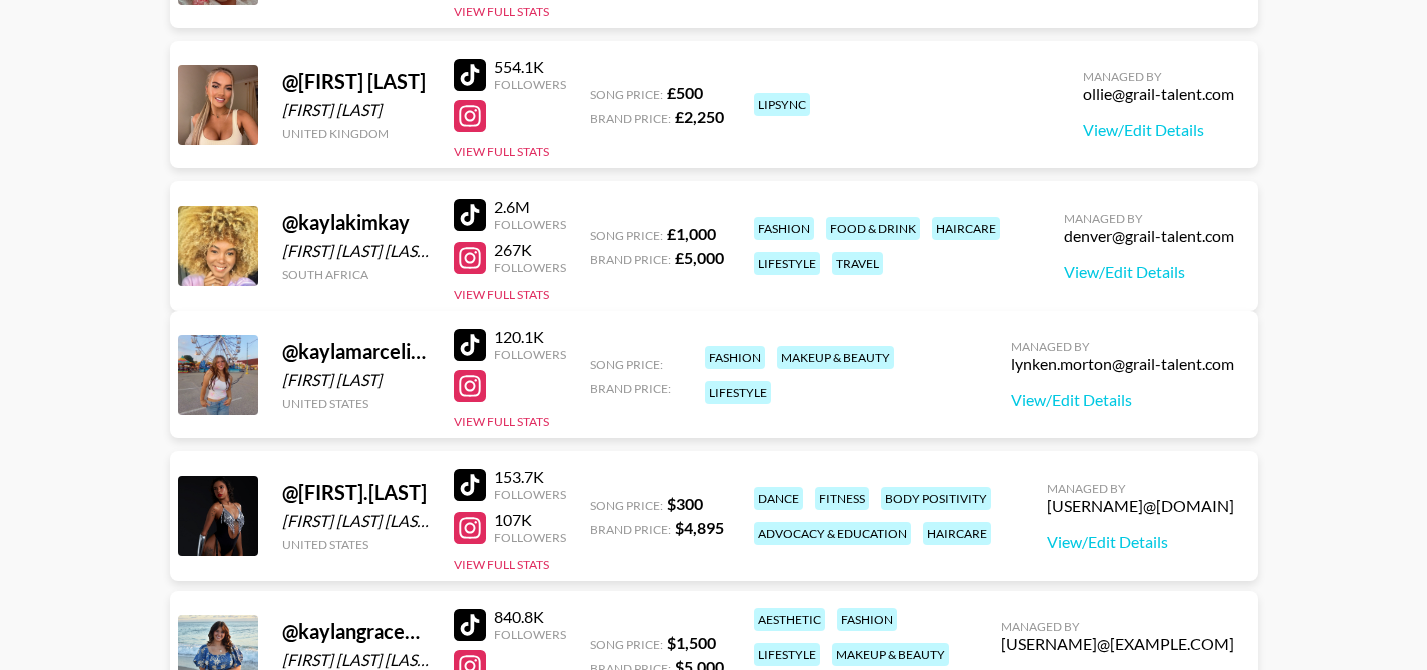 scroll, scrollTop: 1100018, scrollLeft: 0, axis: vertical 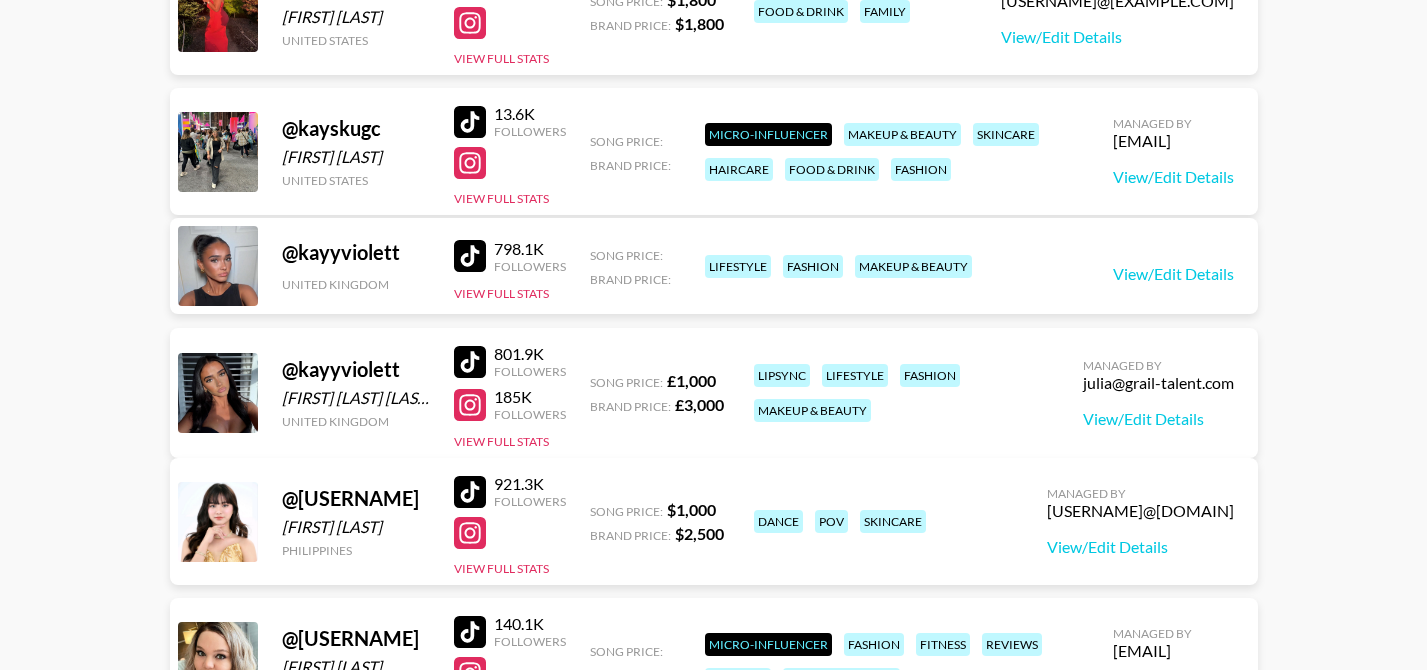 click at bounding box center (470, 256) 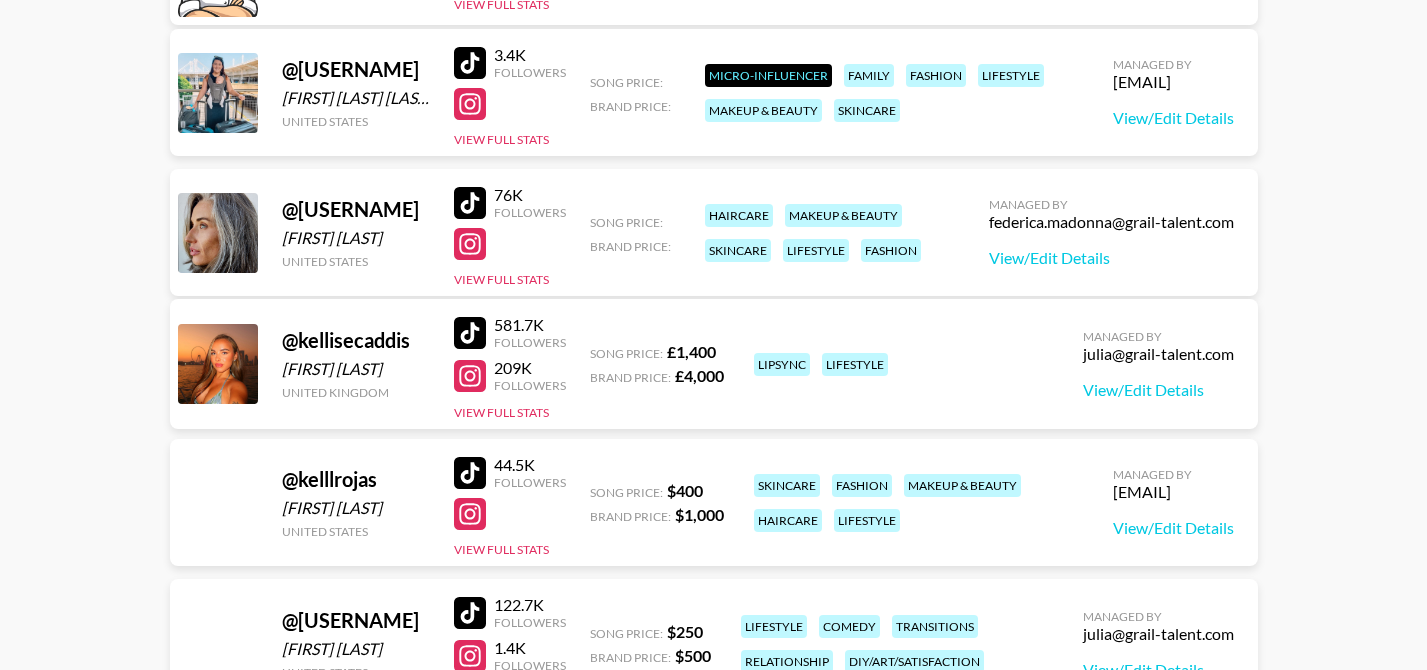 scroll, scrollTop: 1104218, scrollLeft: 0, axis: vertical 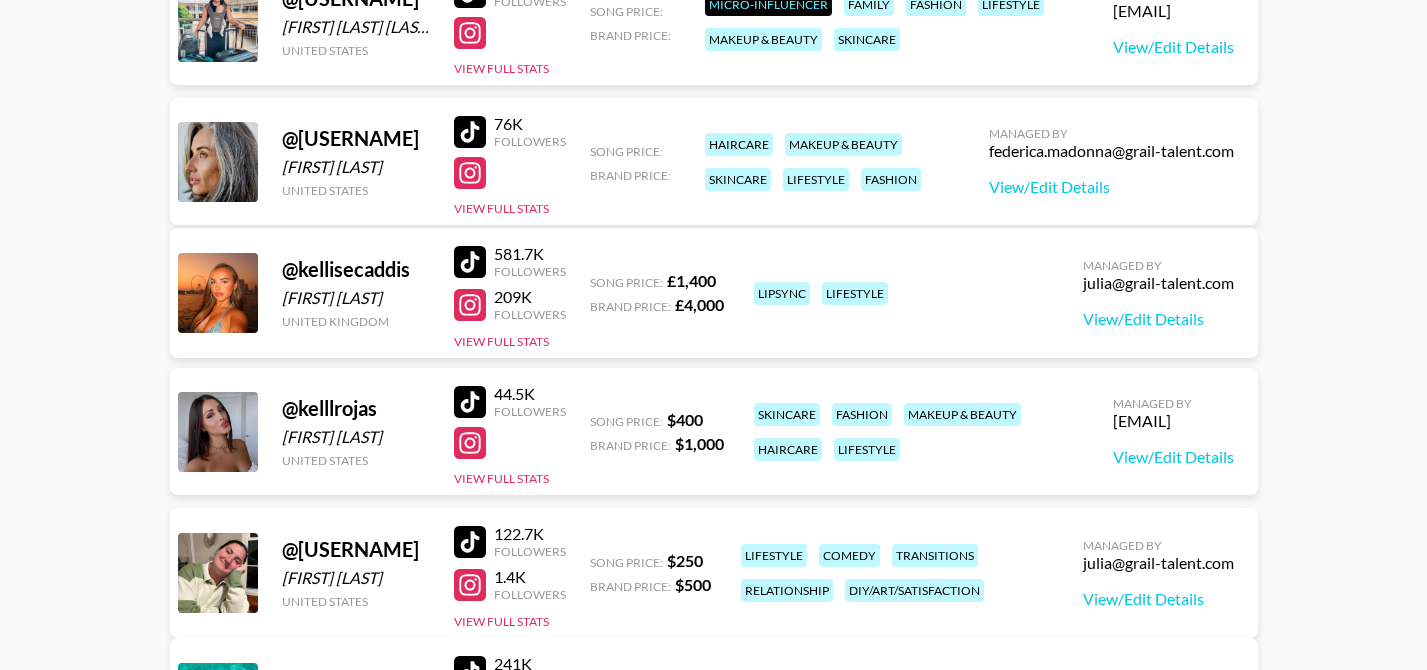 click at bounding box center [470, 262] 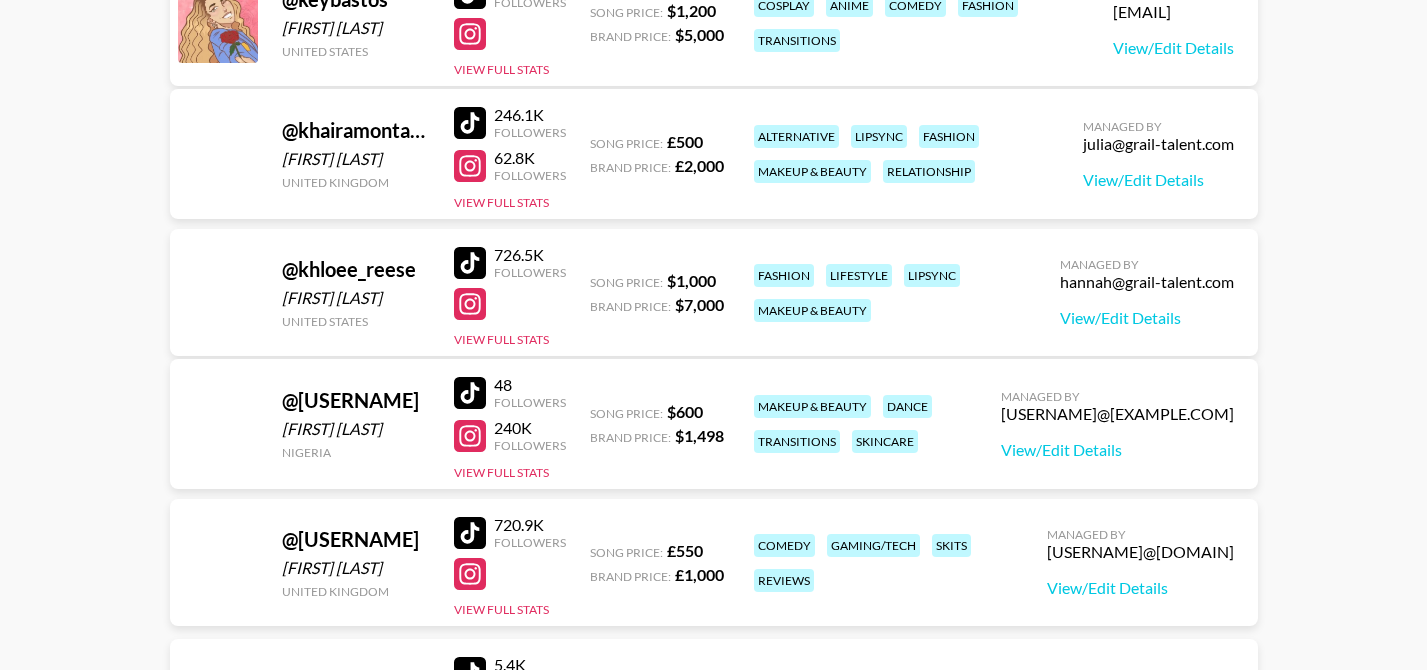 scroll, scrollTop: 1110418, scrollLeft: 0, axis: vertical 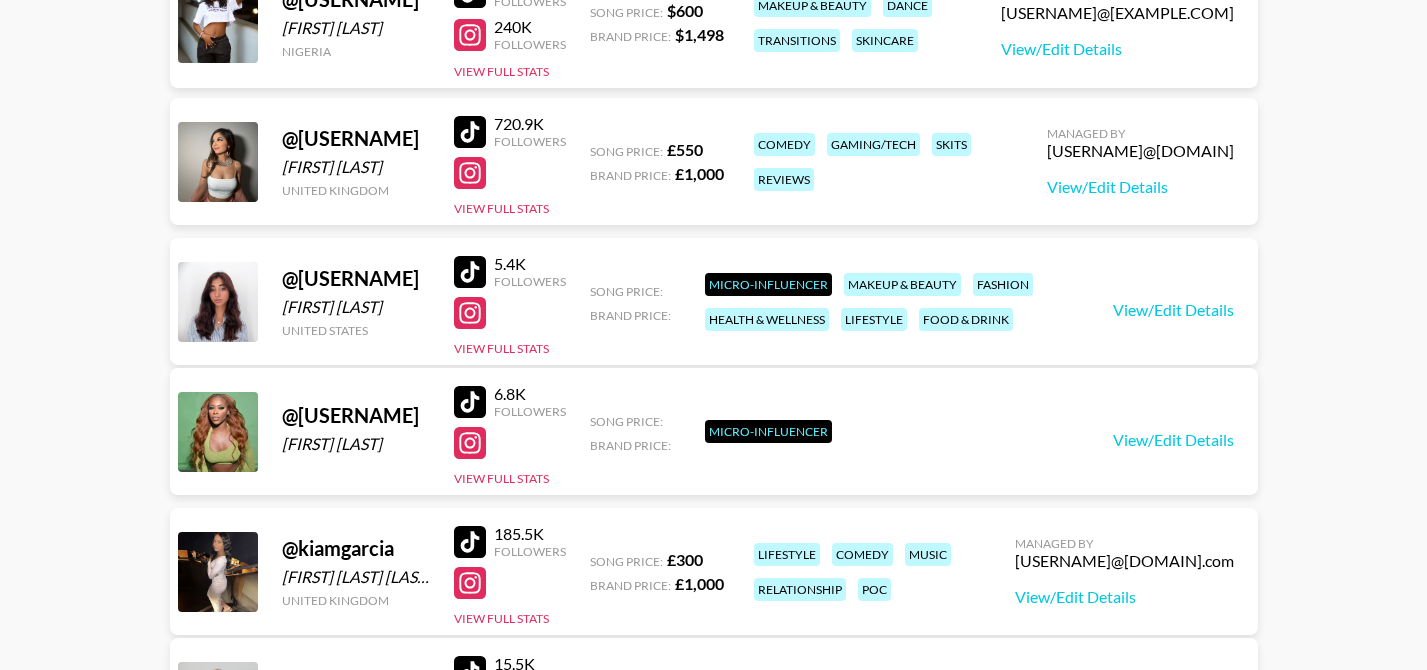 click at bounding box center [470, 132] 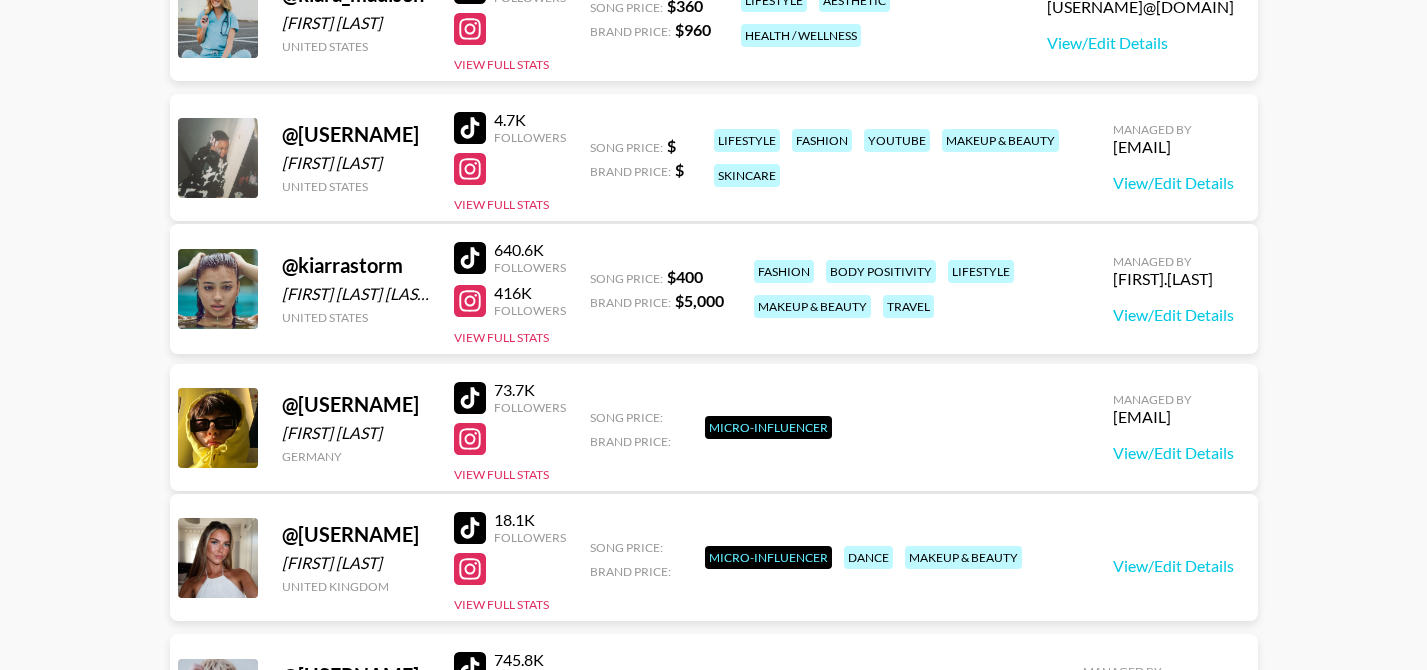 scroll, scrollTop: 1111418, scrollLeft: 0, axis: vertical 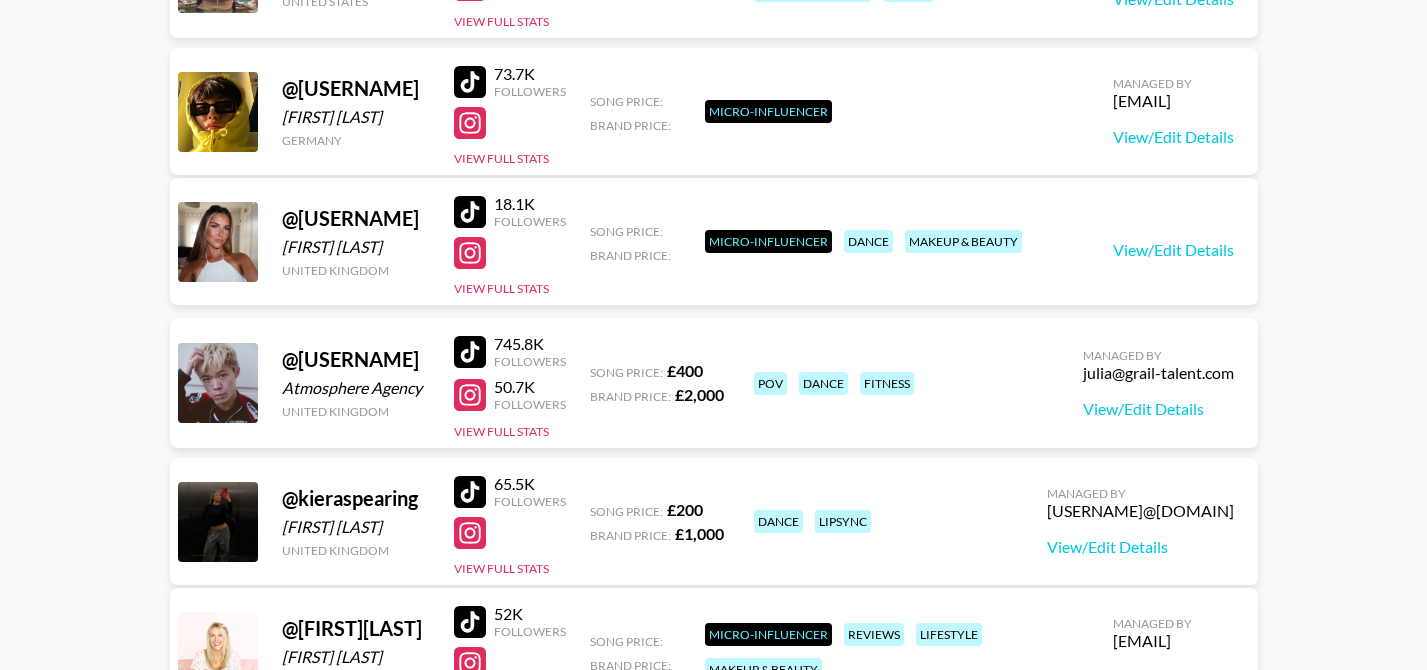 click at bounding box center [470, 352] 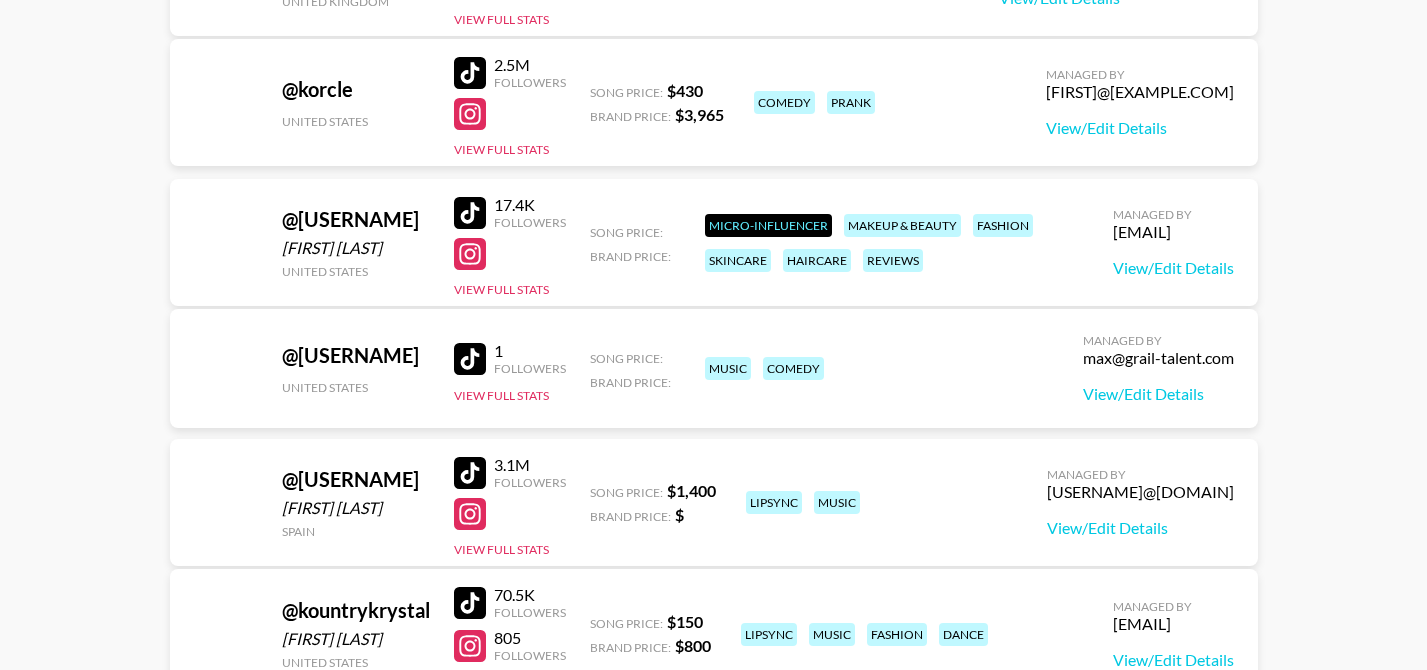 scroll, scrollTop: 1120118, scrollLeft: 0, axis: vertical 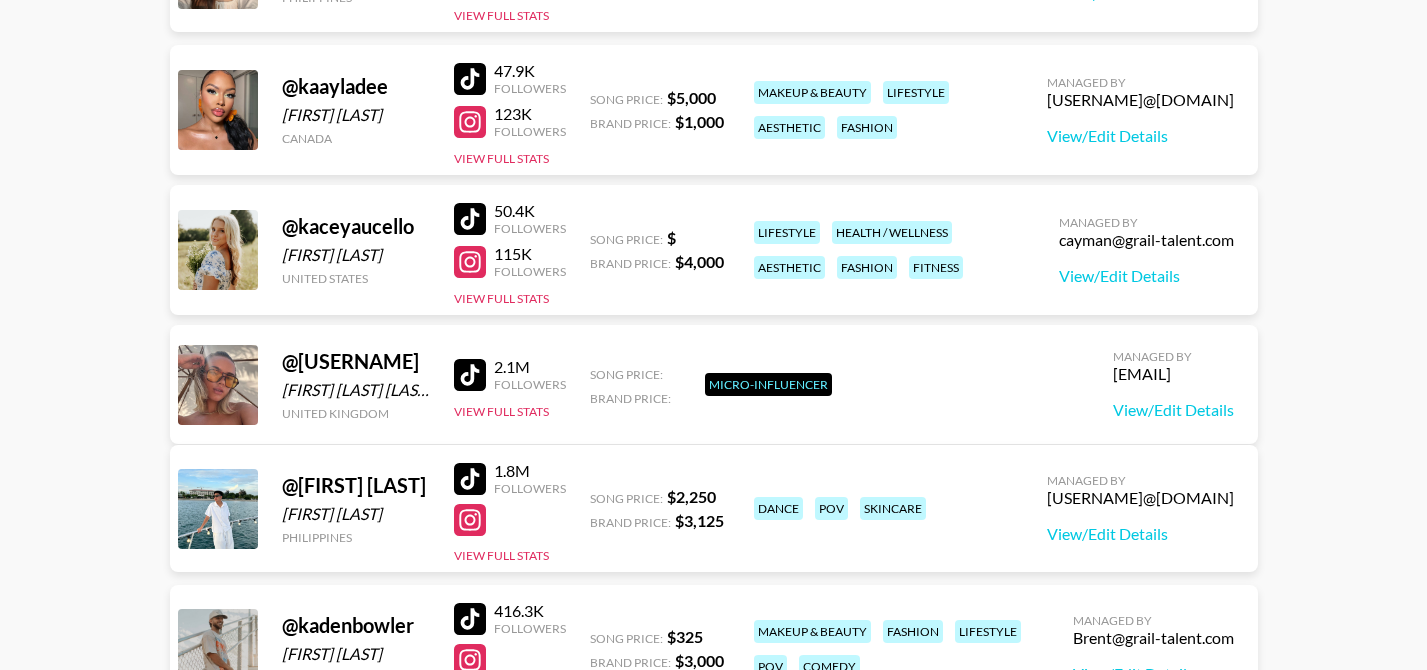 click at bounding box center (470, 375) 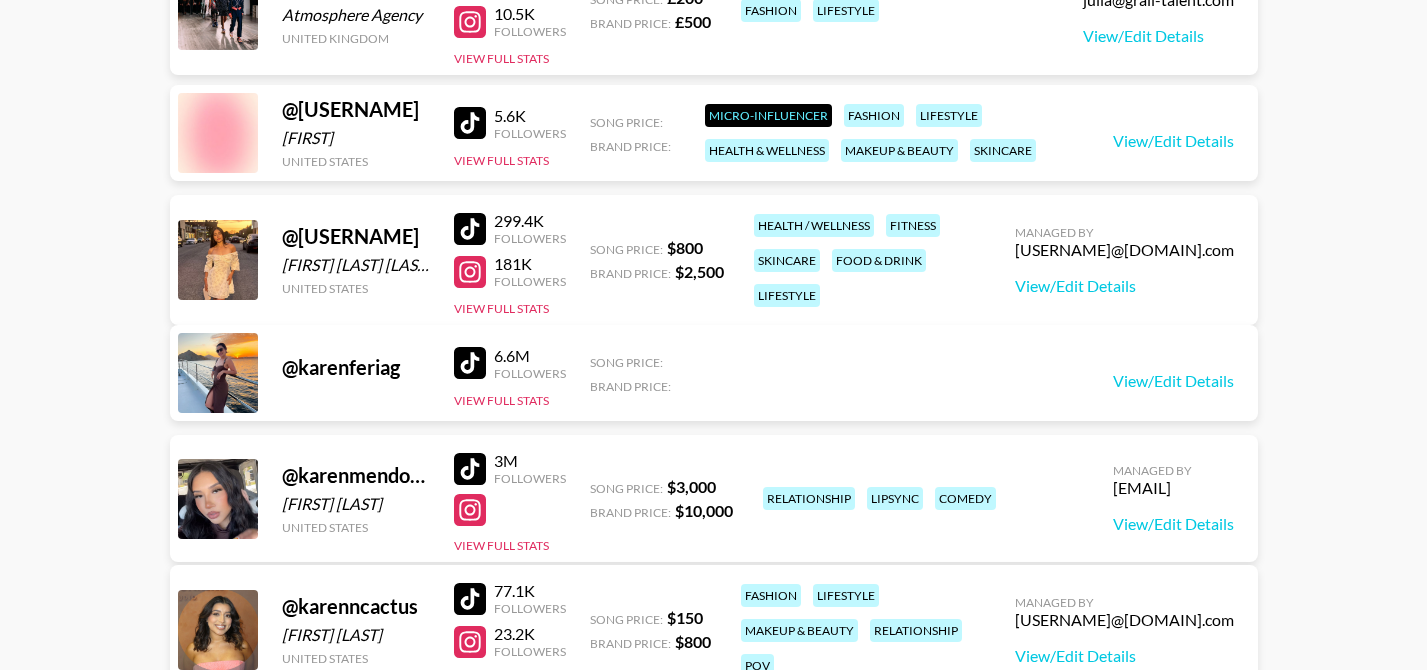 scroll, scrollTop: 1124831, scrollLeft: 0, axis: vertical 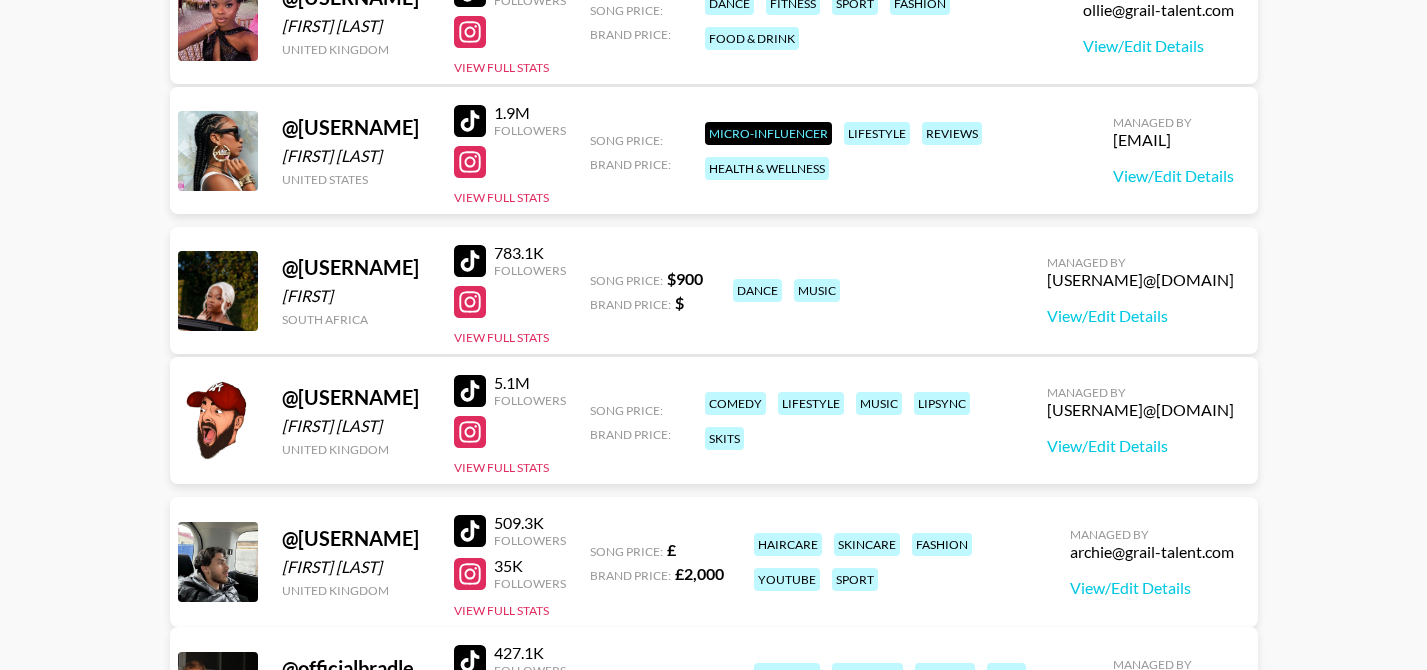 click at bounding box center [470, 391] 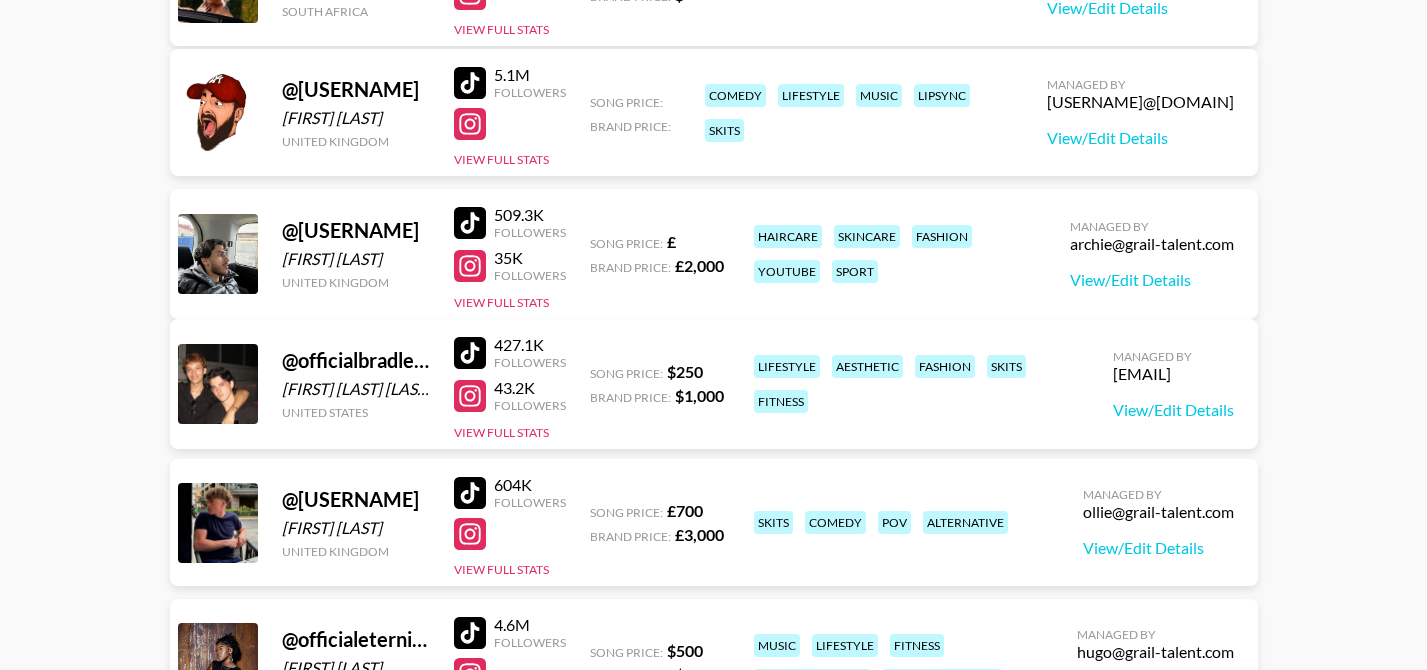 scroll, scrollTop: 1555089, scrollLeft: 0, axis: vertical 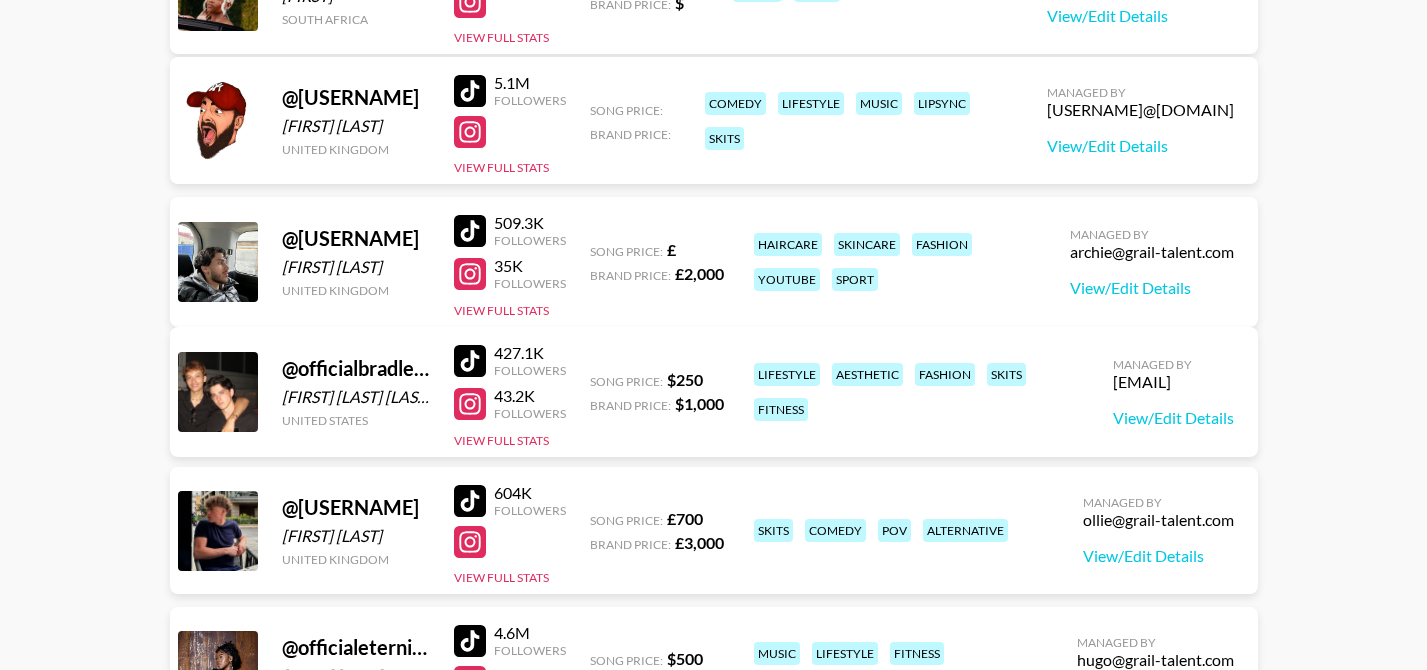 click at bounding box center [470, 231] 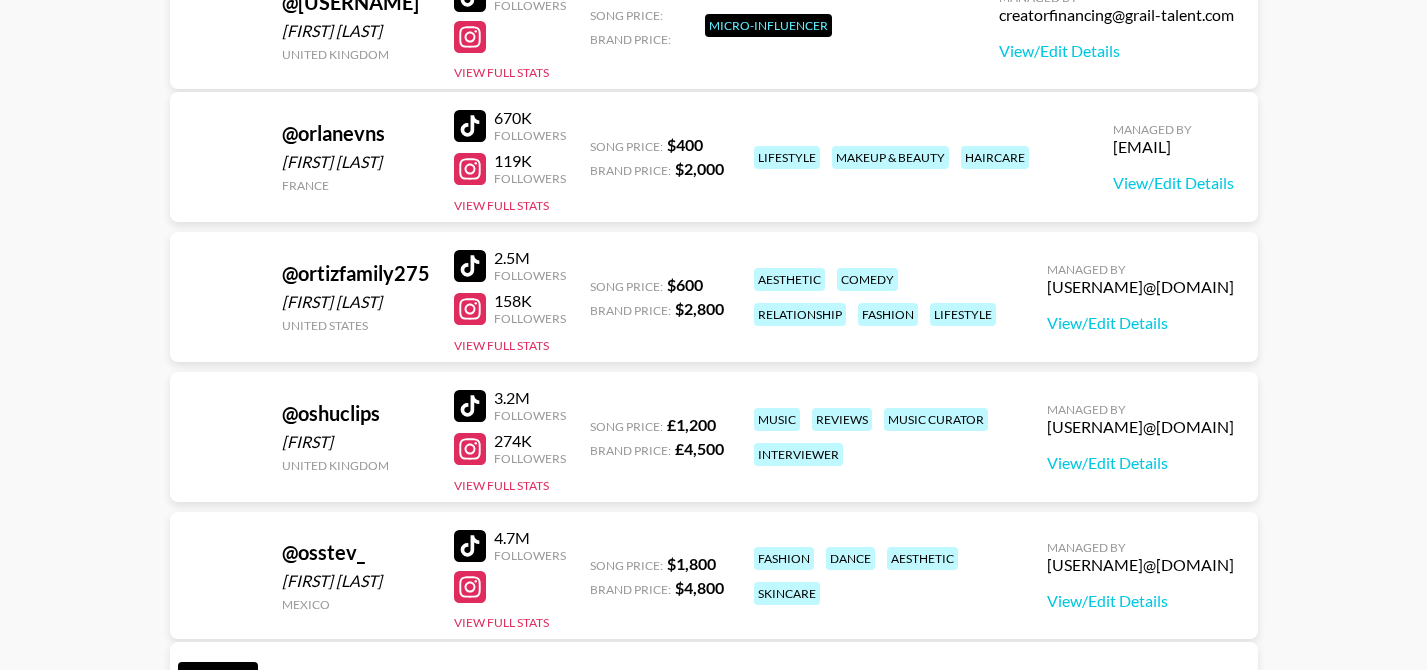 scroll, scrollTop: 1563889, scrollLeft: 0, axis: vertical 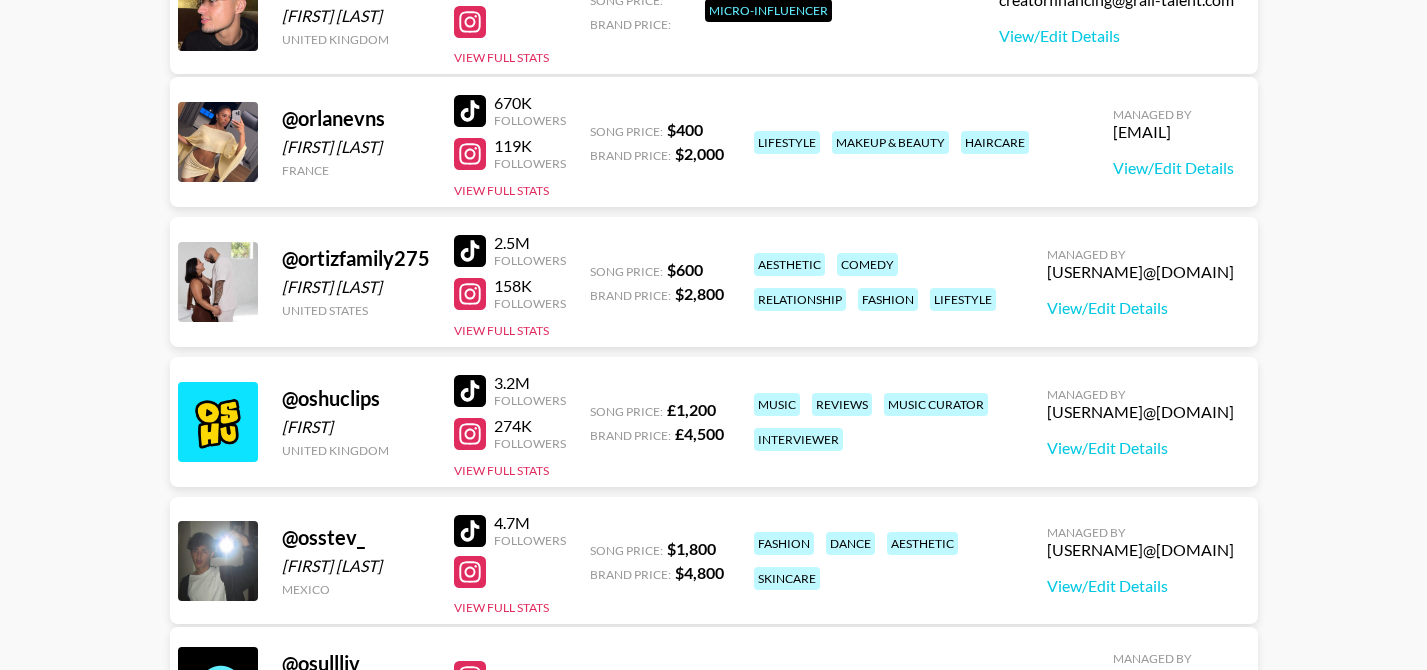 click at bounding box center [470, 111] 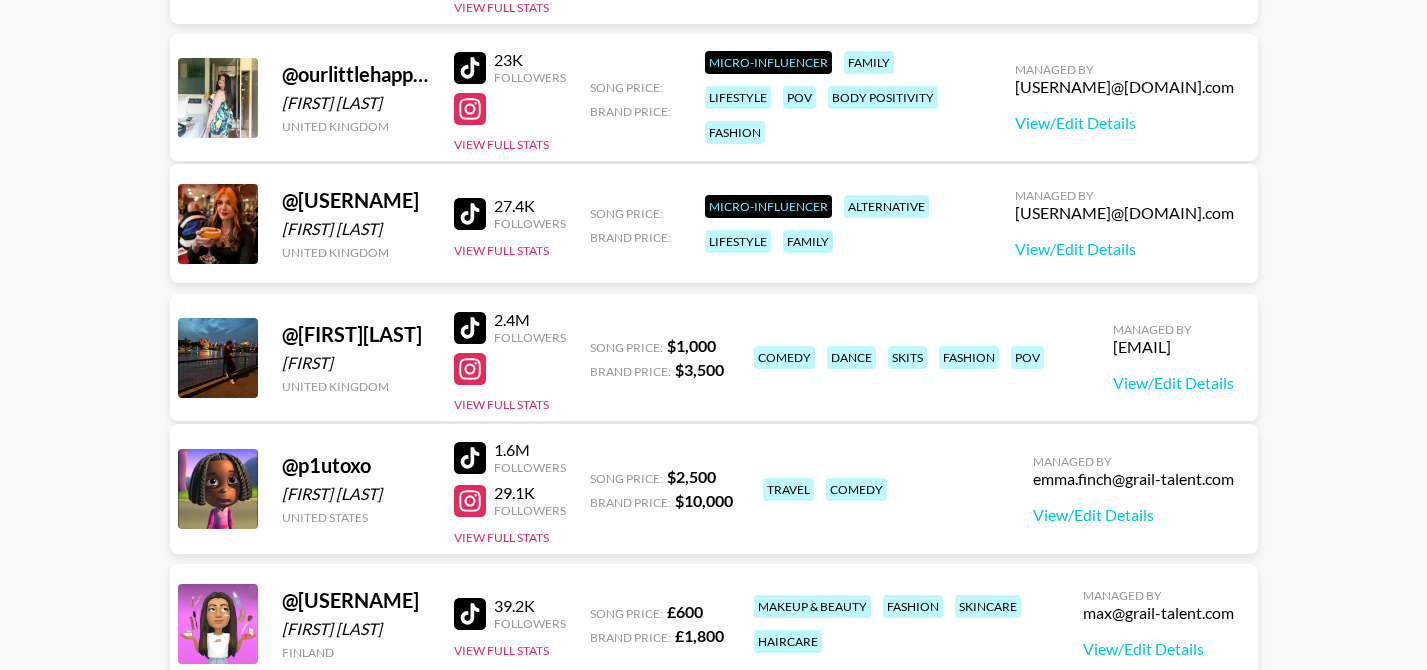 scroll, scrollTop: 1564989, scrollLeft: 0, axis: vertical 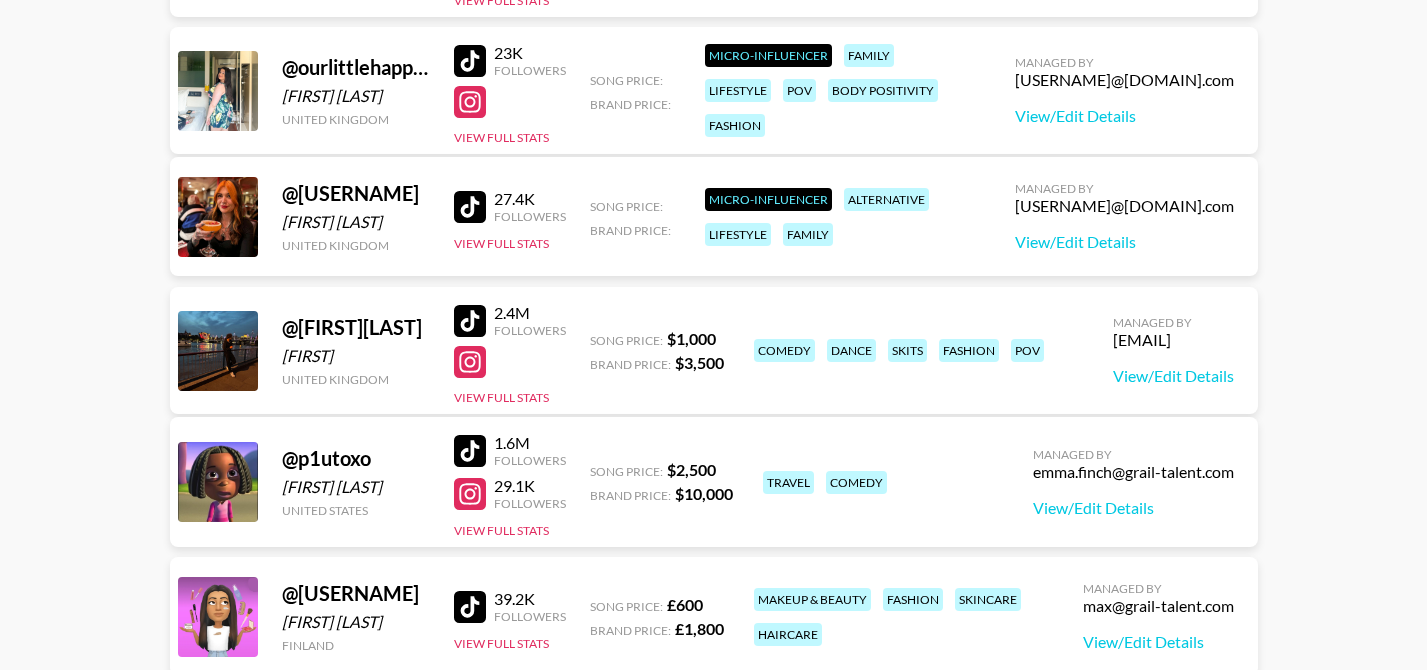 click at bounding box center (470, 321) 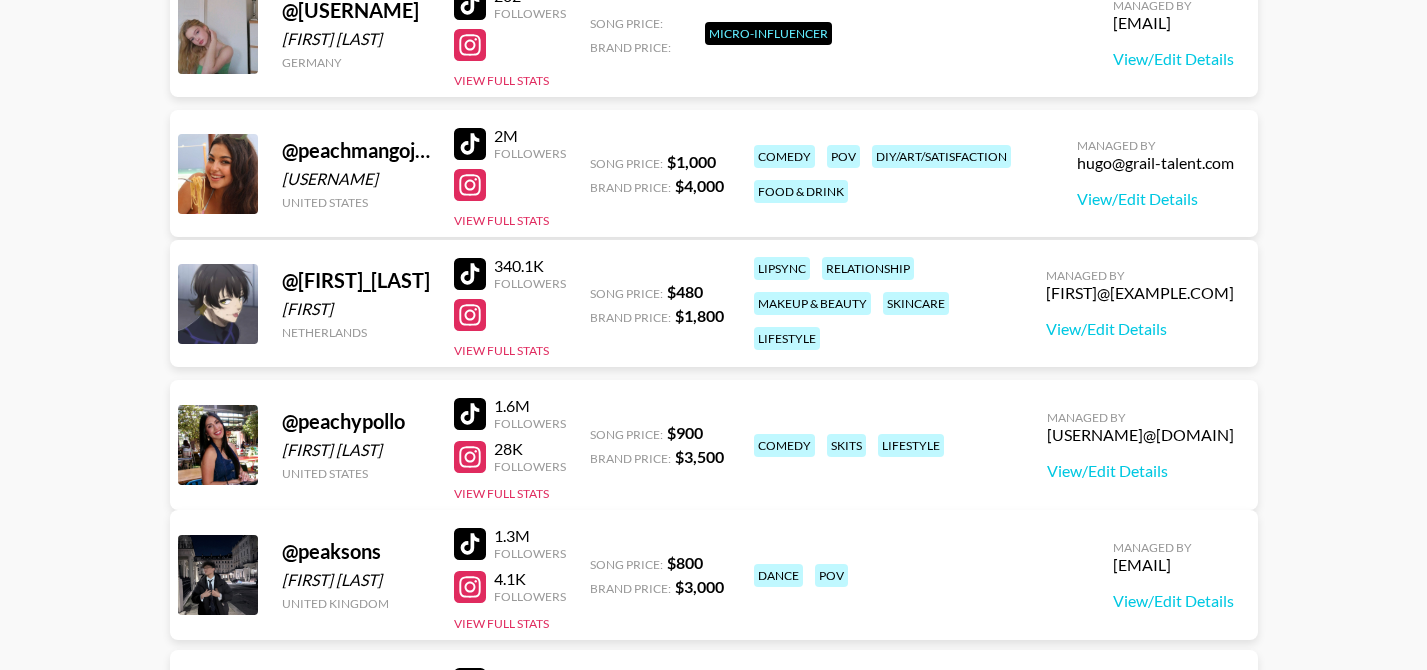 scroll, scrollTop: 1572789, scrollLeft: 0, axis: vertical 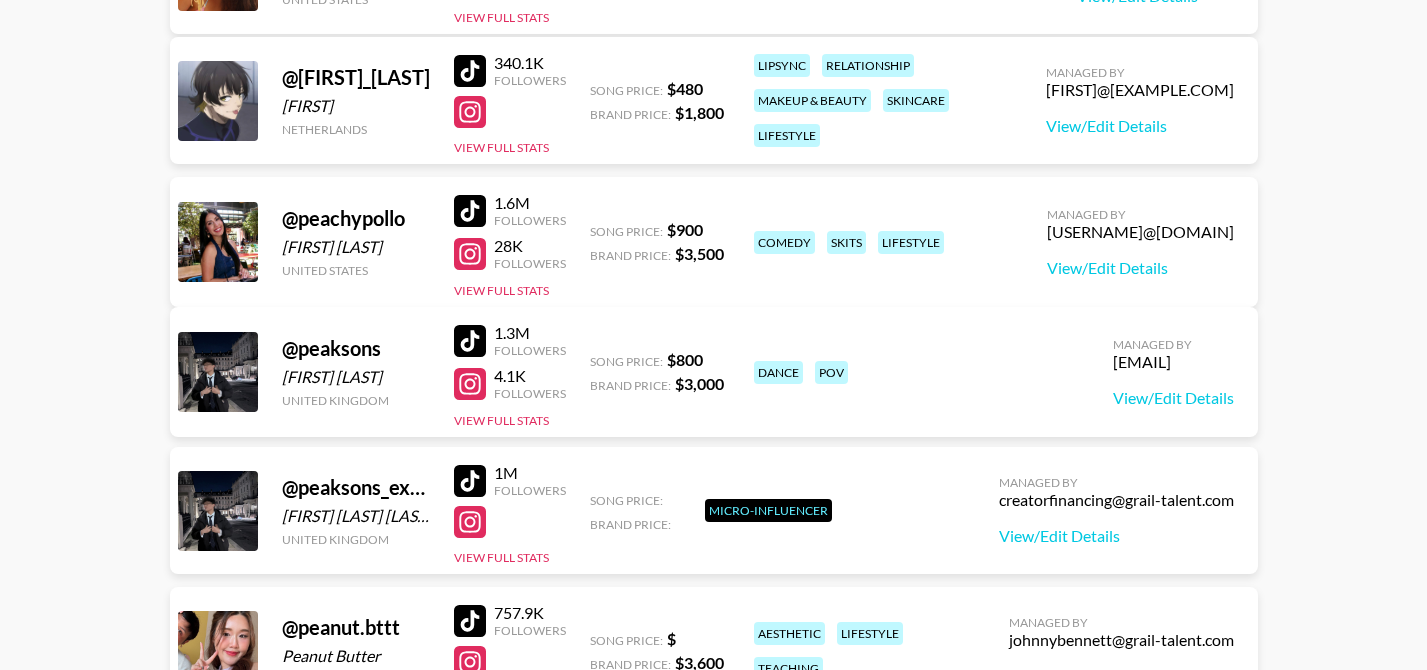 click at bounding box center (470, 341) 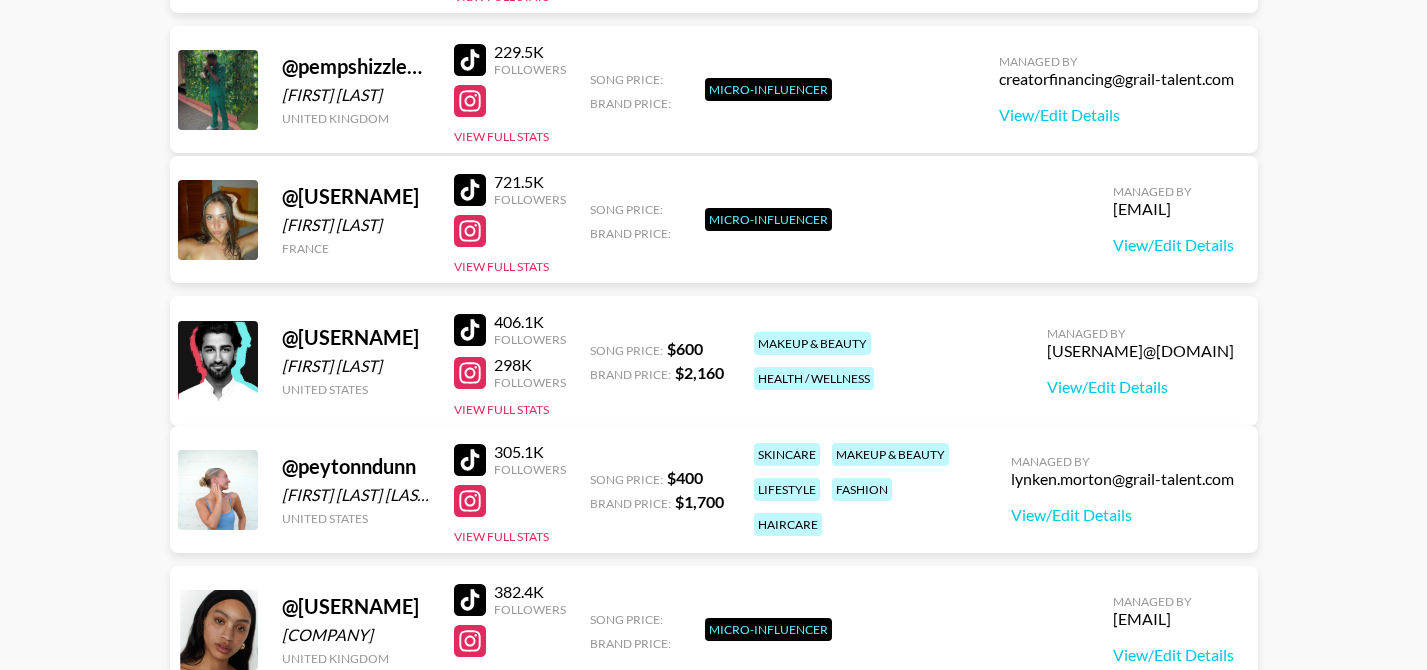 scroll, scrollTop: 1574289, scrollLeft: 0, axis: vertical 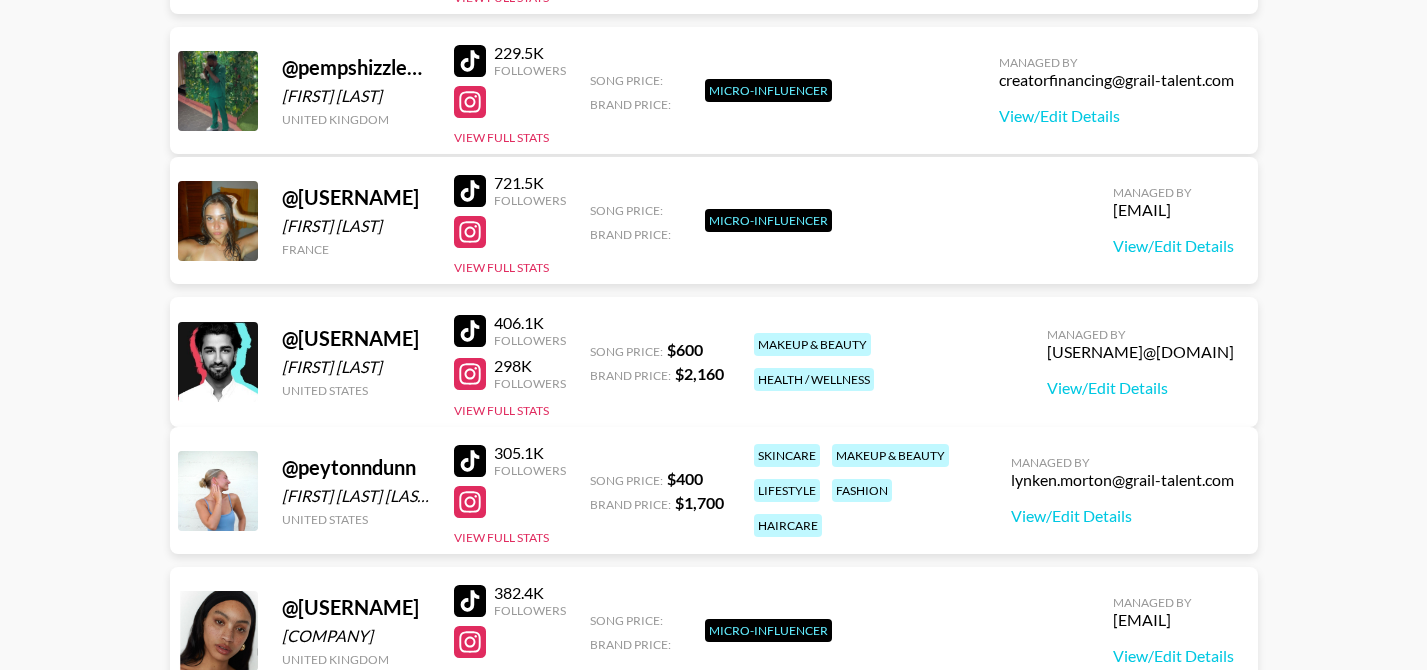 click at bounding box center [470, 191] 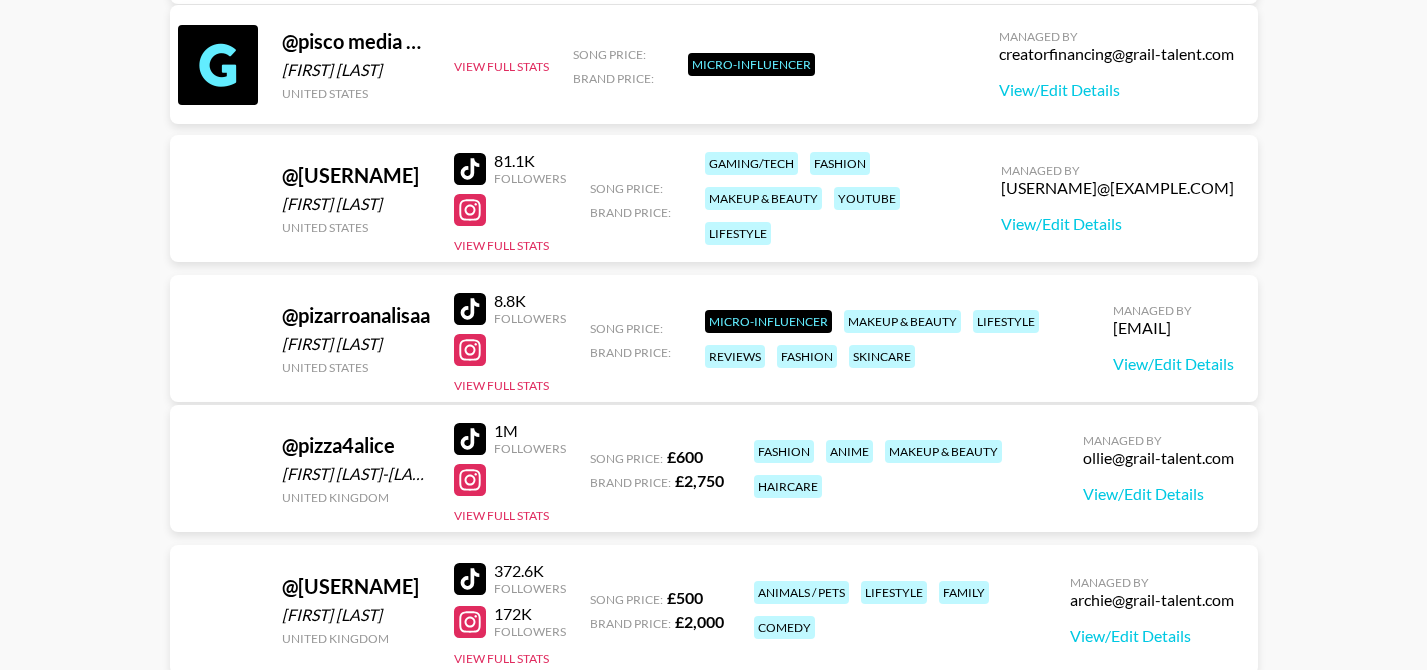 scroll, scrollTop: 1577489, scrollLeft: 0, axis: vertical 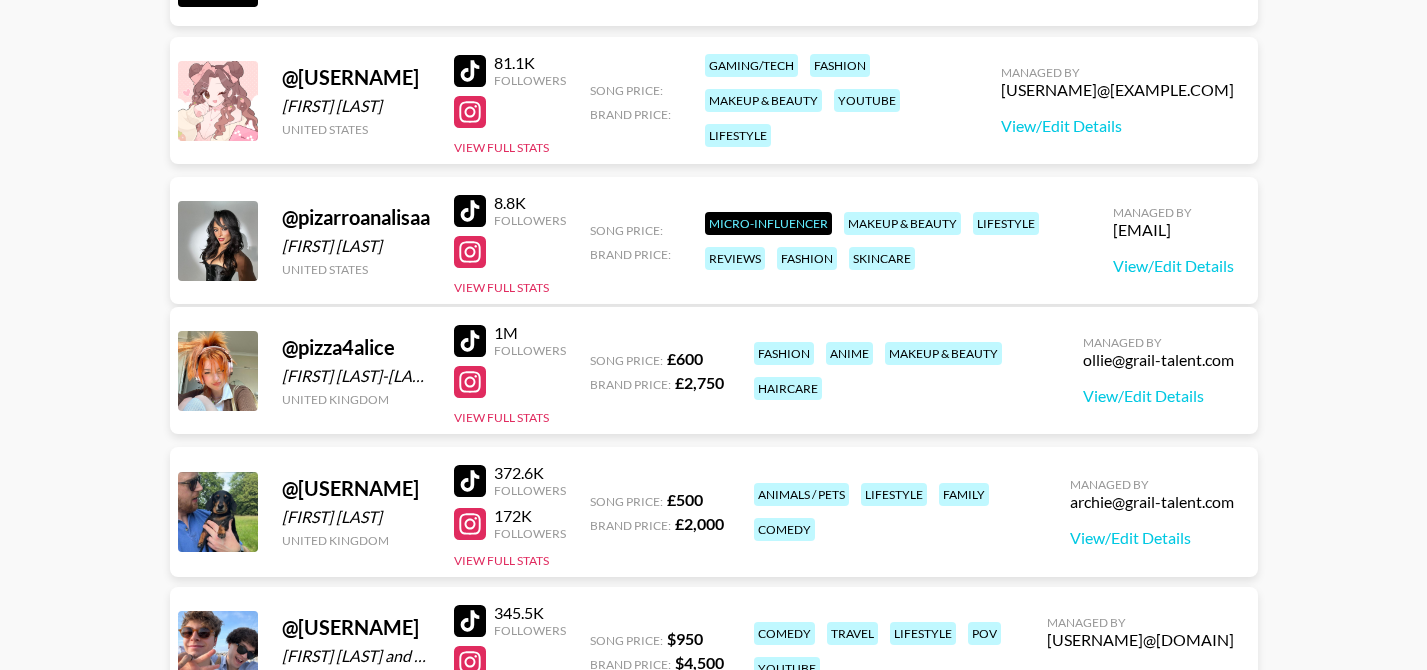 click at bounding box center [470, 341] 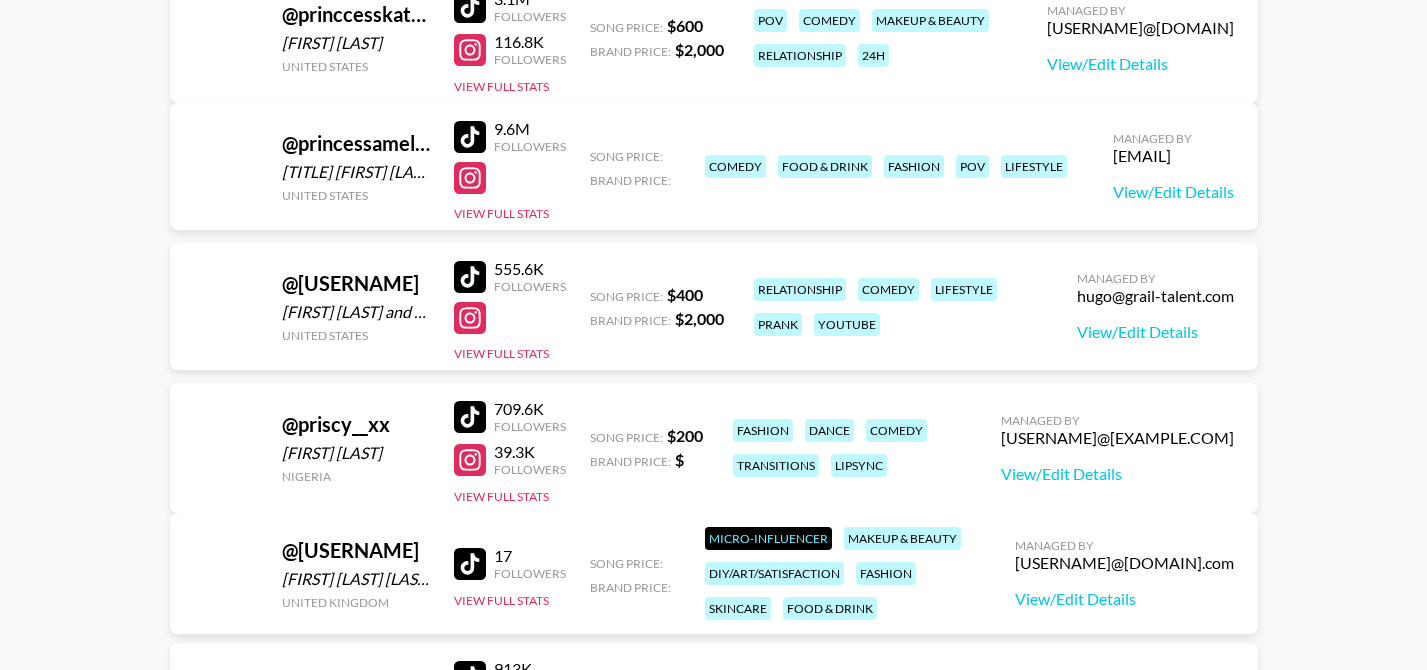 scroll, scrollTop: 1582689, scrollLeft: 0, axis: vertical 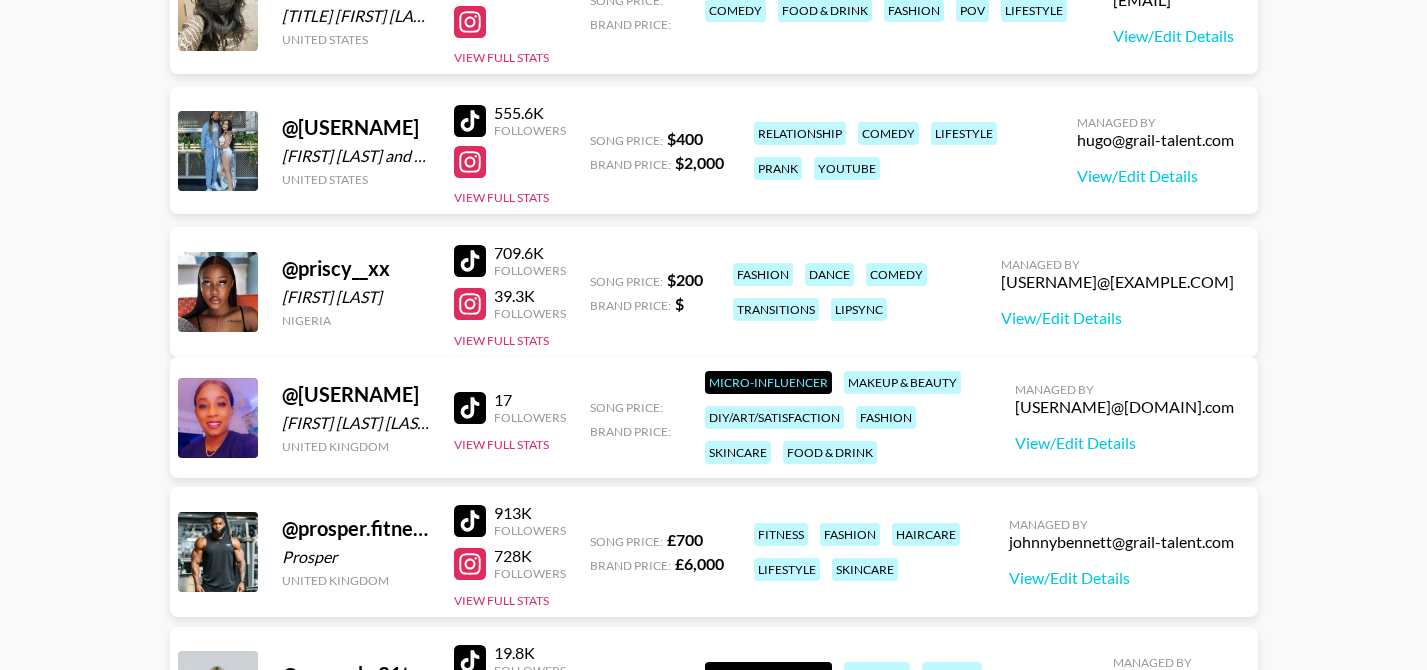click at bounding box center [470, 521] 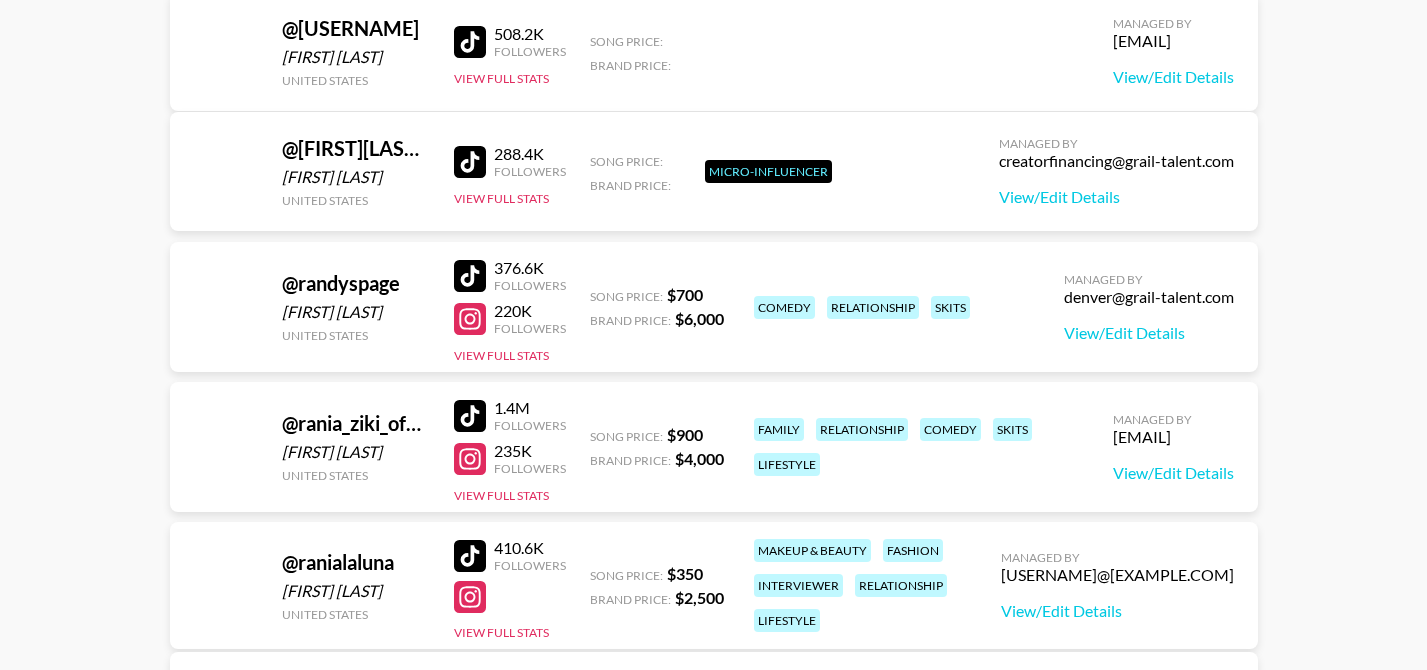 scroll, scrollTop: 1592889, scrollLeft: 0, axis: vertical 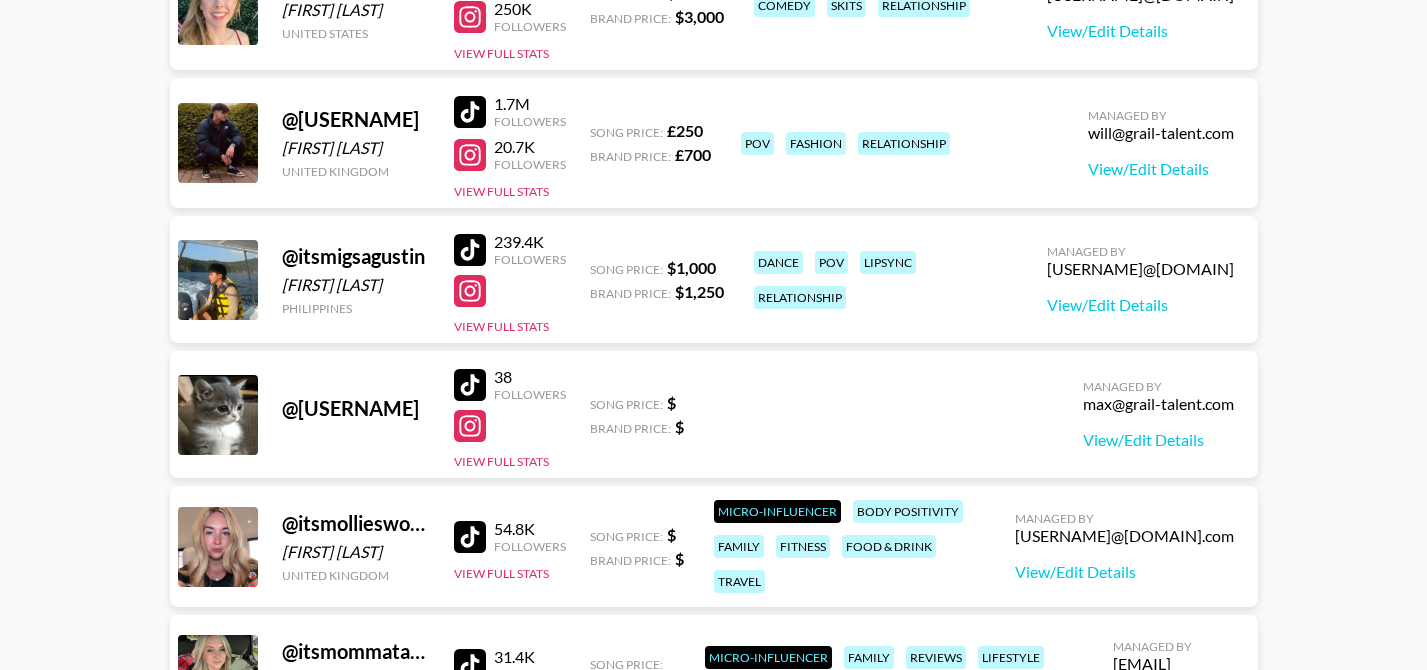 click at bounding box center (470, 112) 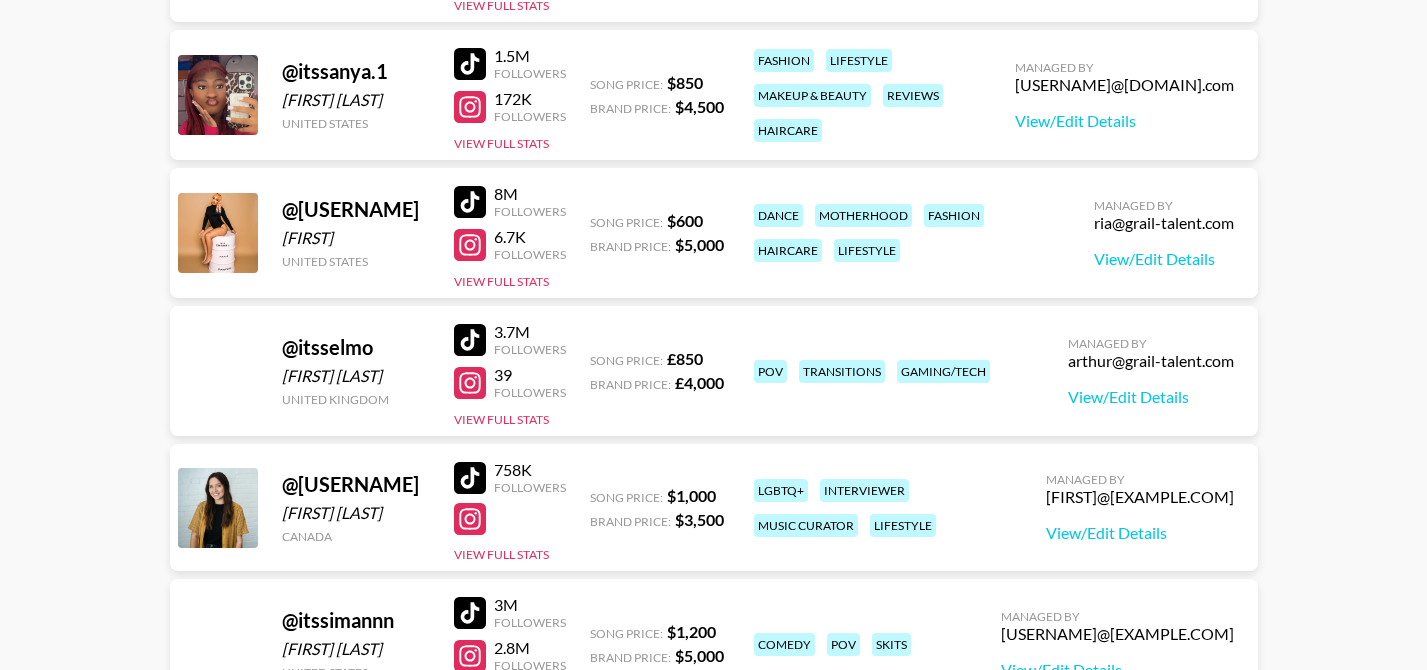 scroll, scrollTop: 962098, scrollLeft: 0, axis: vertical 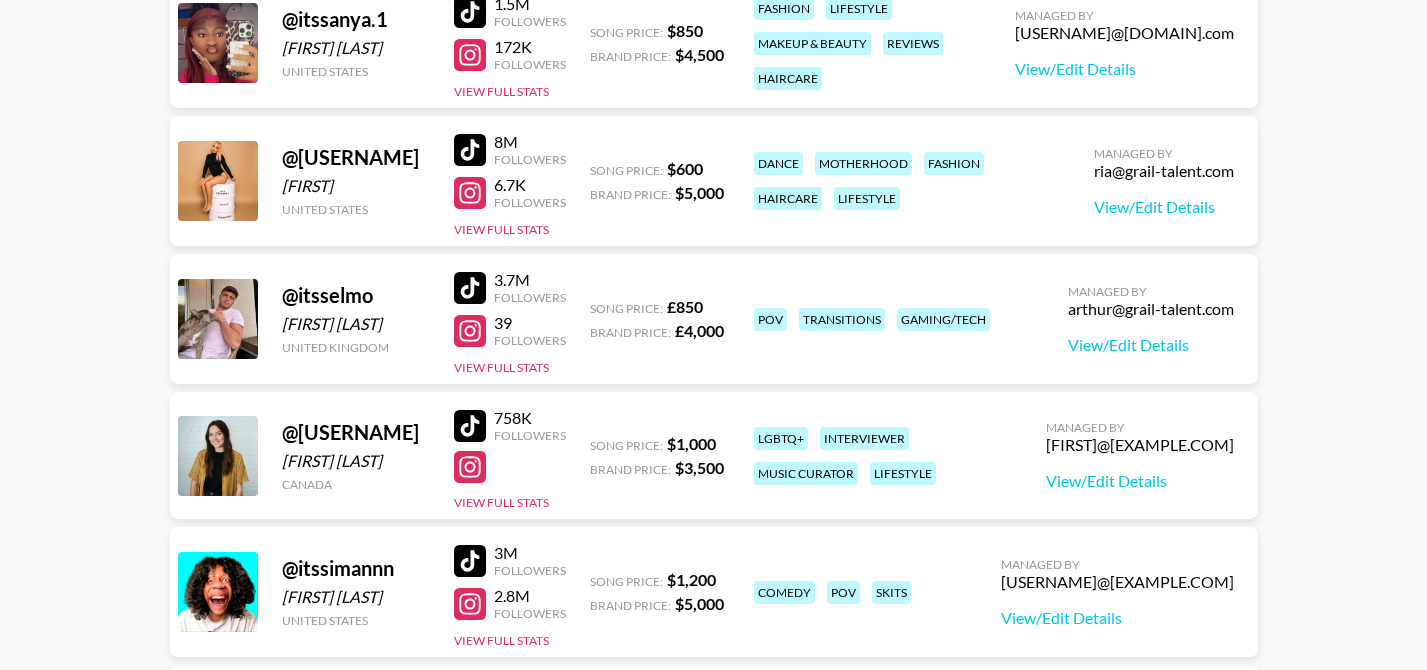 click at bounding box center [470, 288] 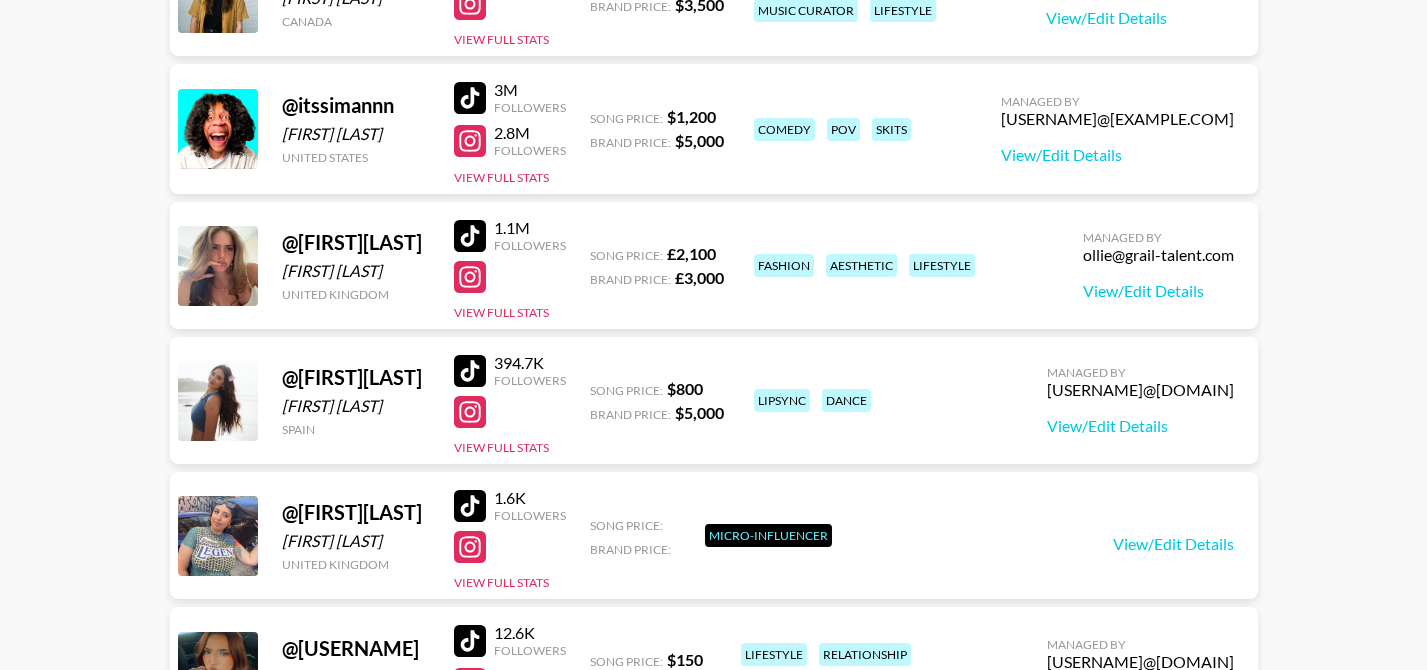 scroll, scrollTop: 962698, scrollLeft: 0, axis: vertical 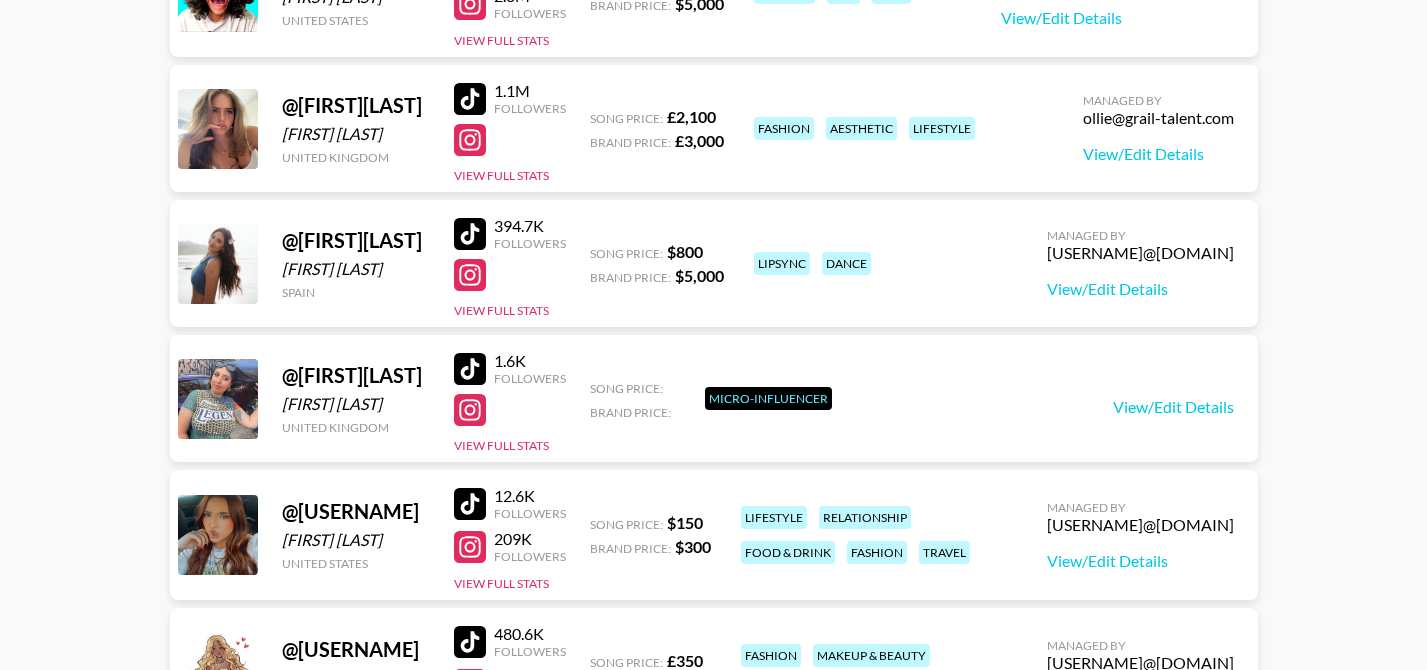 click at bounding box center [470, 99] 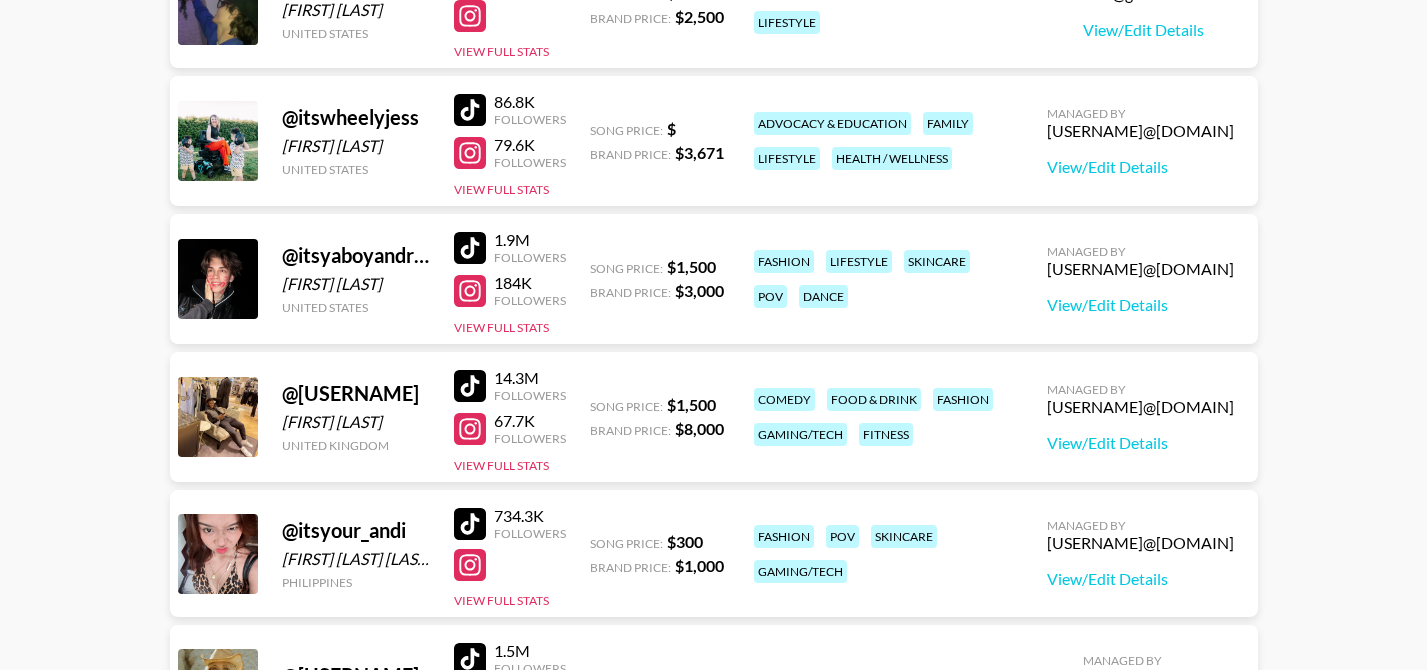 scroll, scrollTop: 964498, scrollLeft: 0, axis: vertical 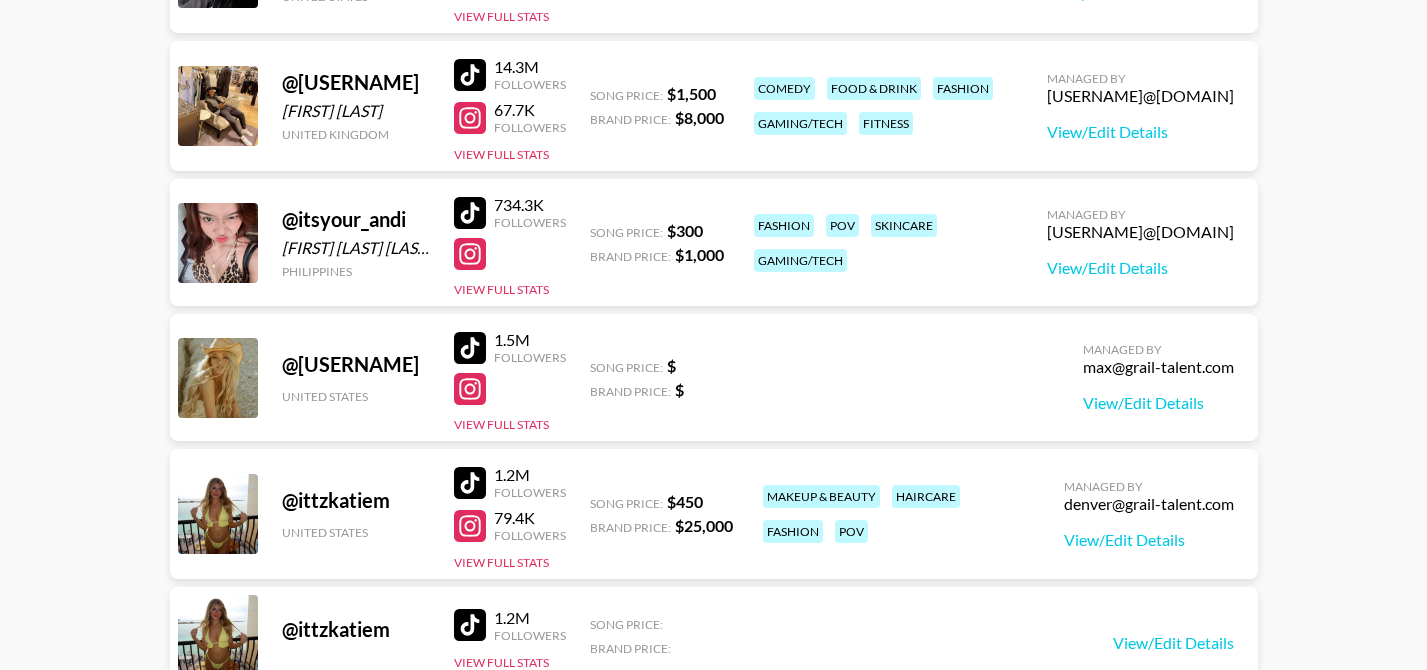click at bounding box center [470, 75] 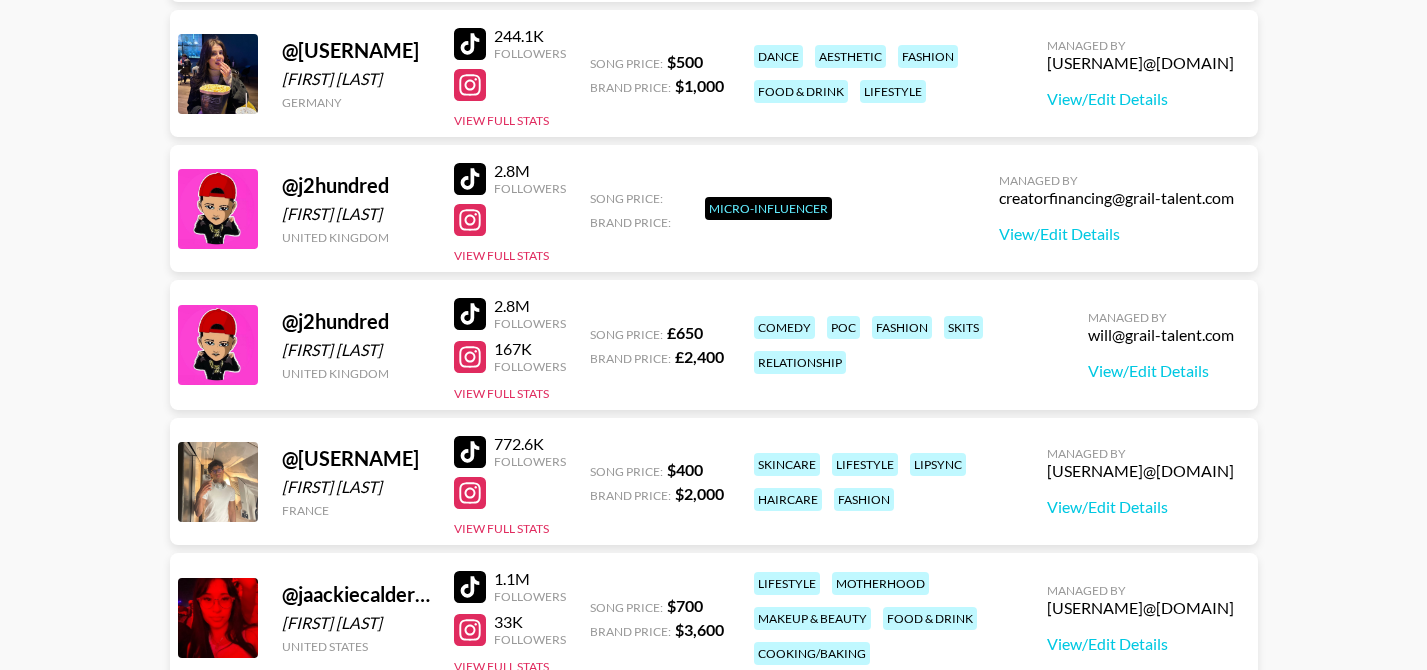 scroll, scrollTop: 967998, scrollLeft: 0, axis: vertical 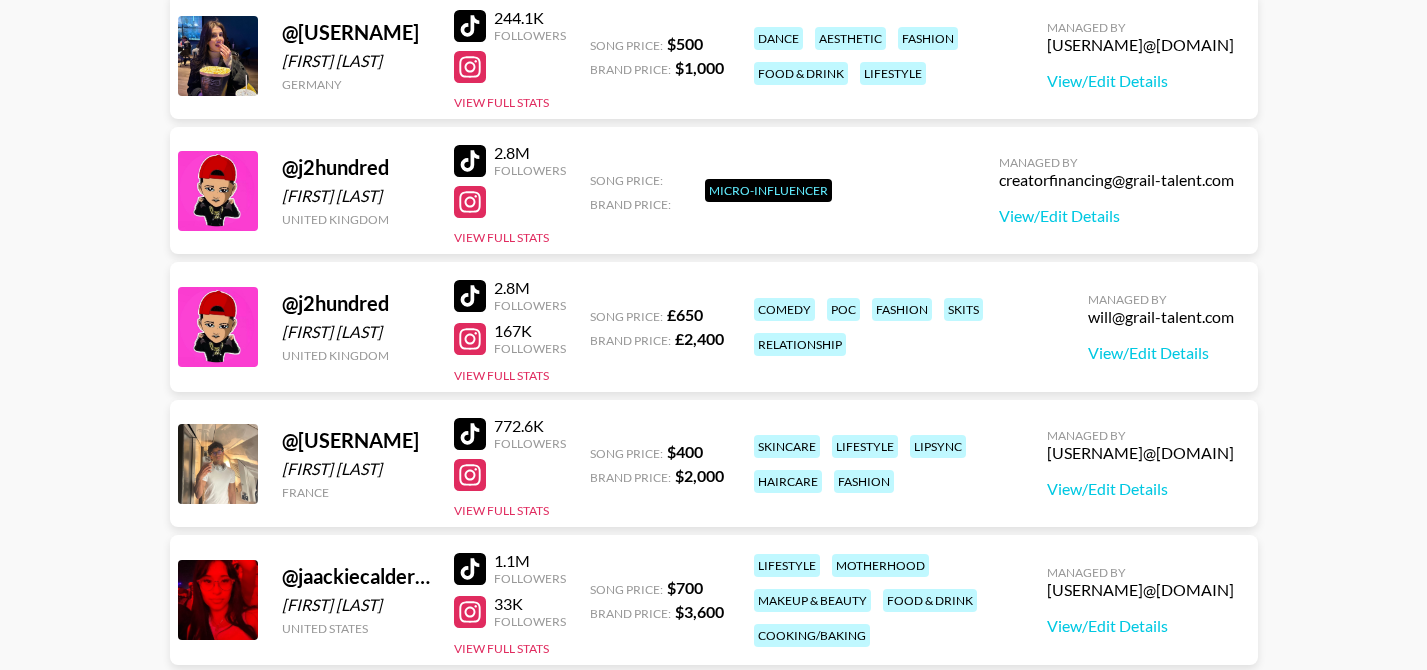 click at bounding box center [470, 296] 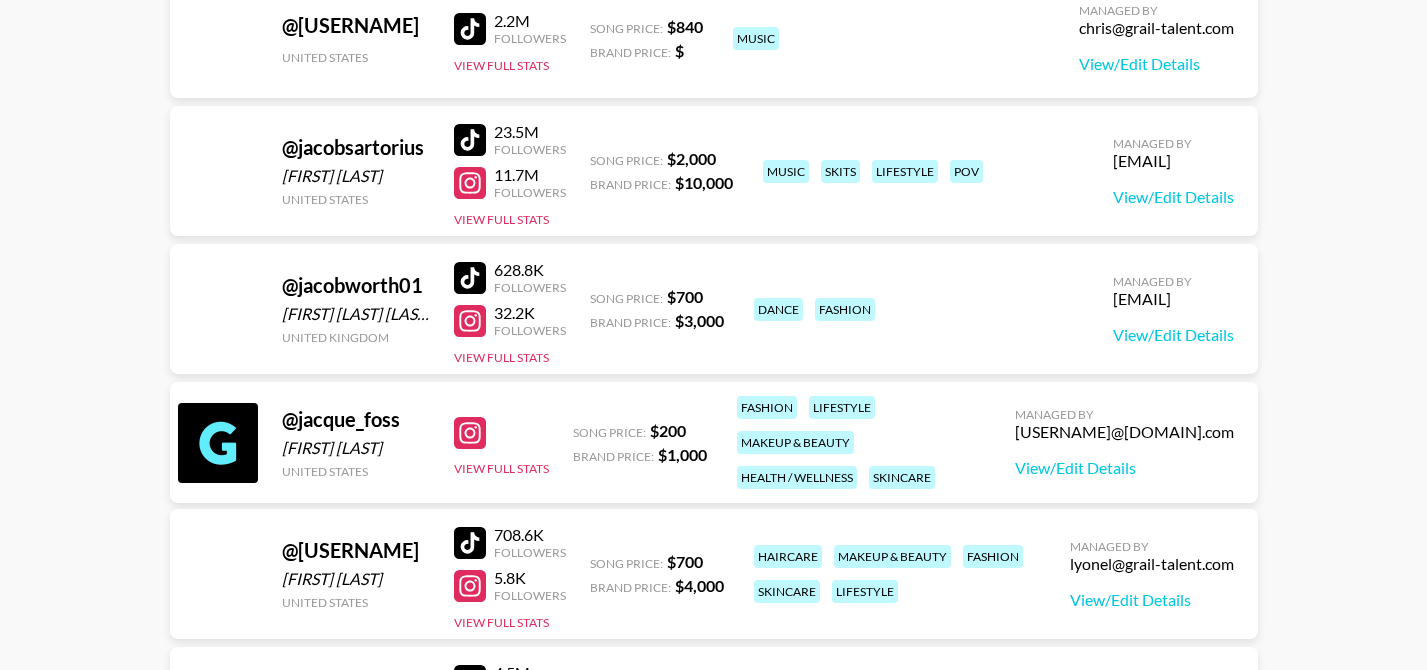 scroll, scrollTop: 971398, scrollLeft: 0, axis: vertical 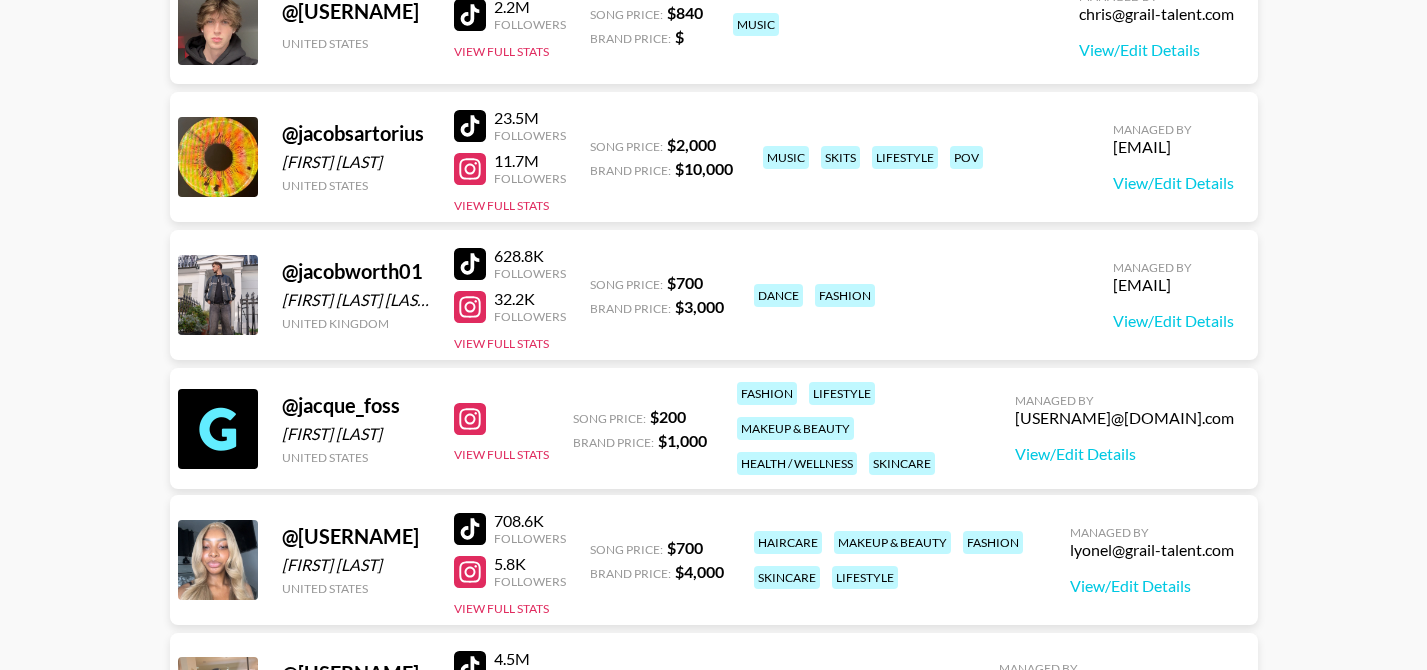 click at bounding box center [470, 264] 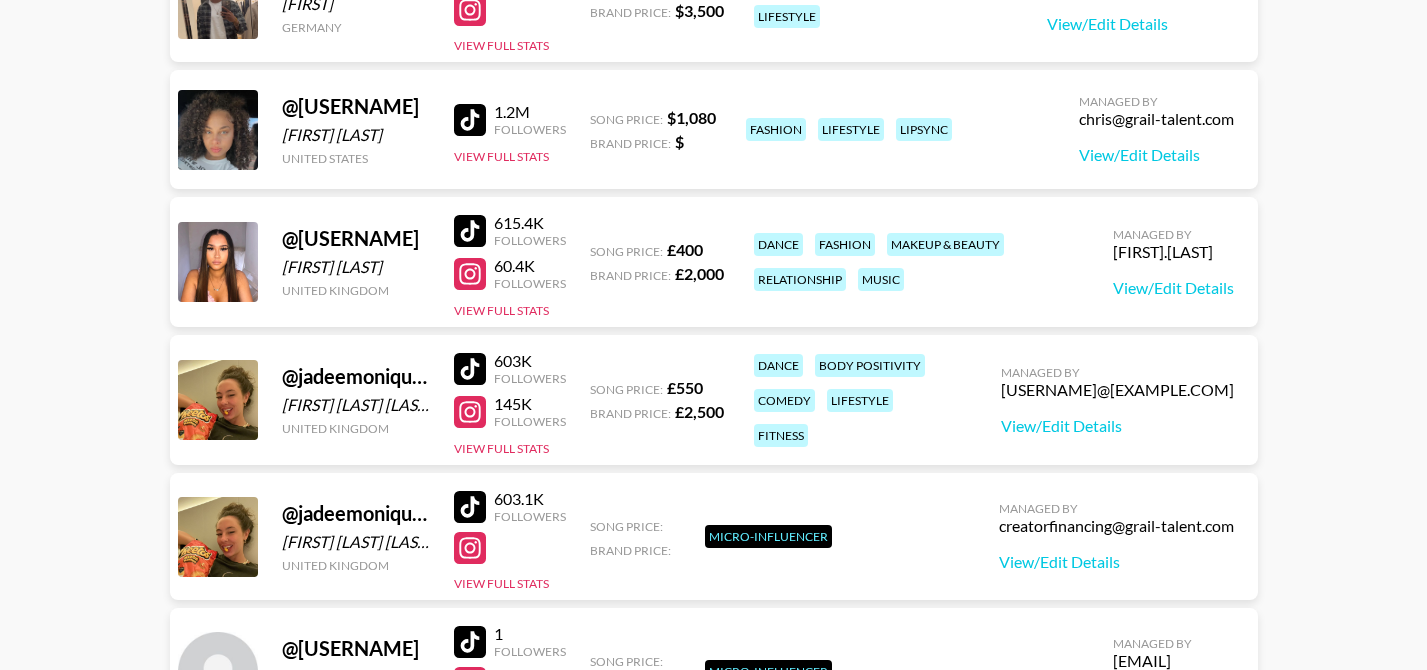 scroll, scrollTop: 972298, scrollLeft: 0, axis: vertical 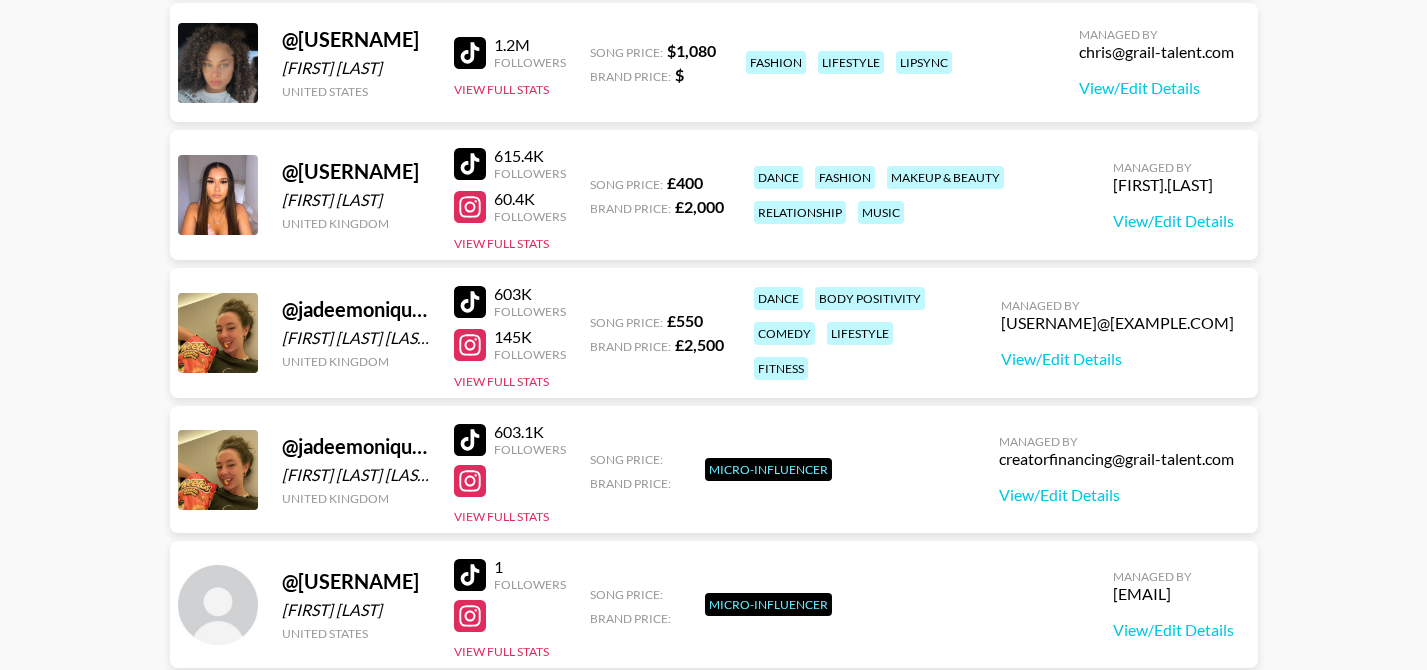 click at bounding box center [470, 164] 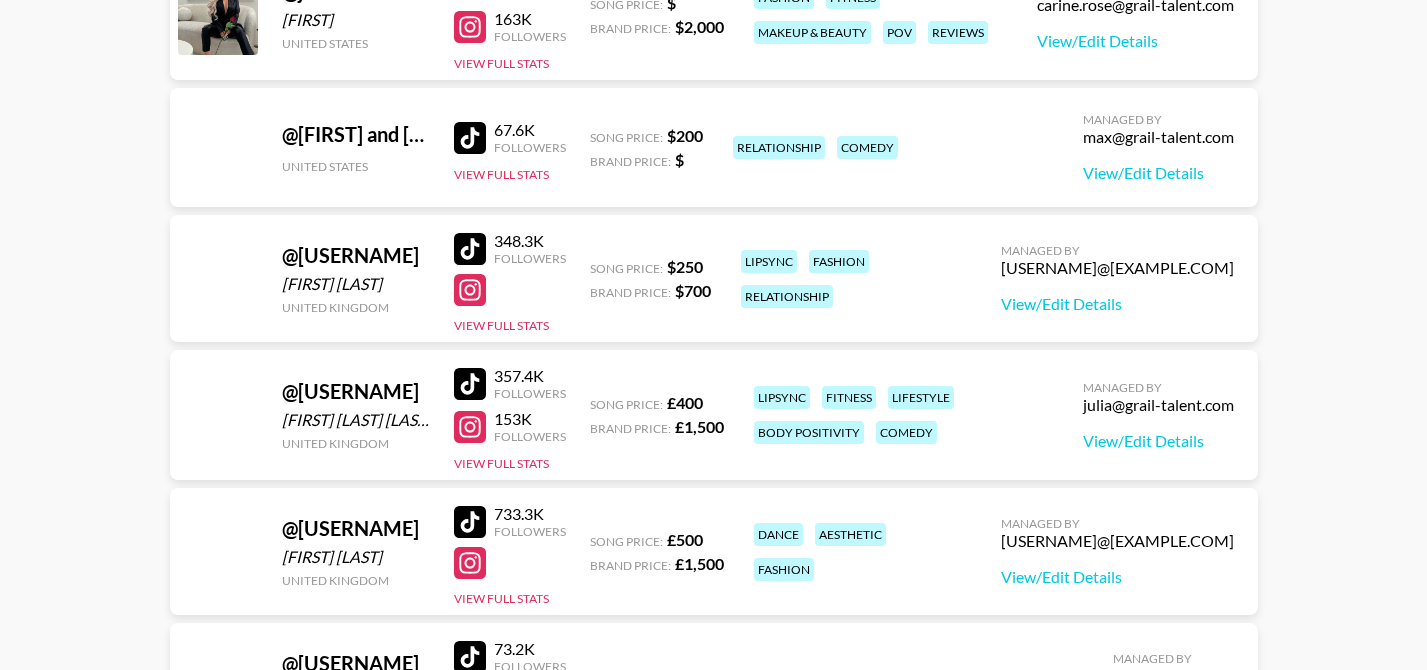 scroll, scrollTop: 982598, scrollLeft: 0, axis: vertical 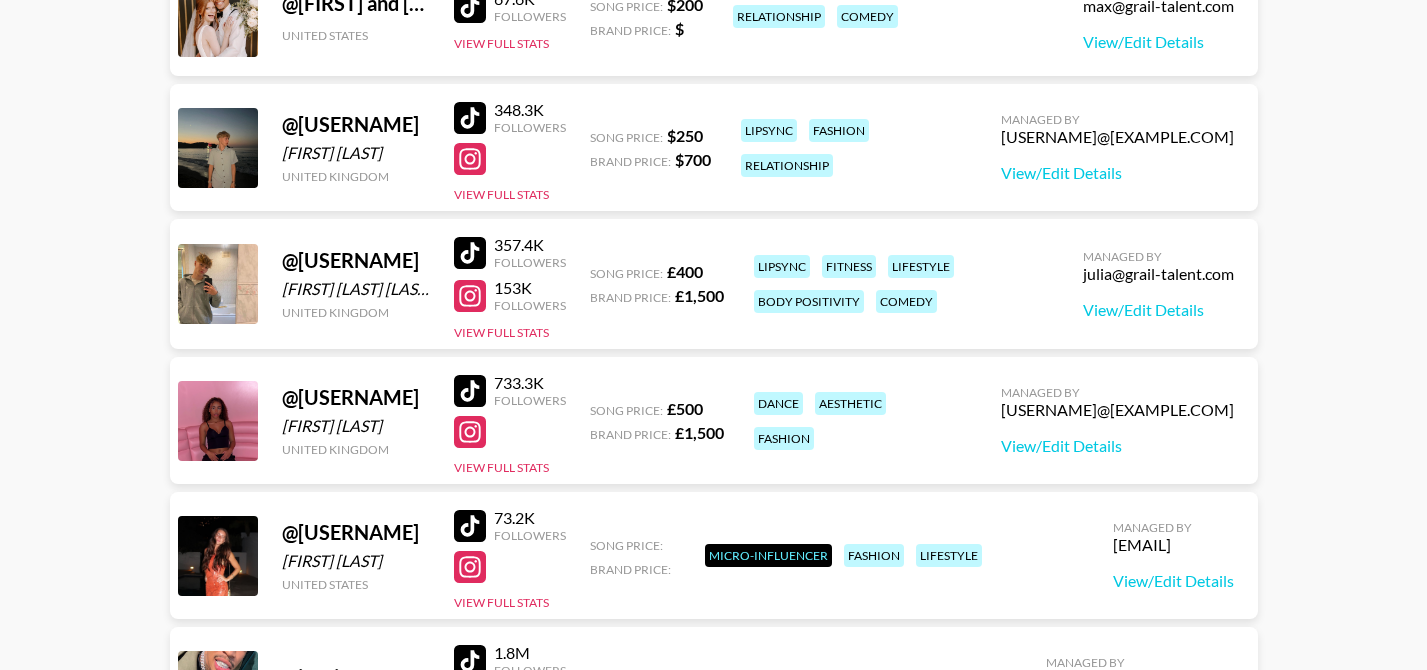 click at bounding box center (470, 391) 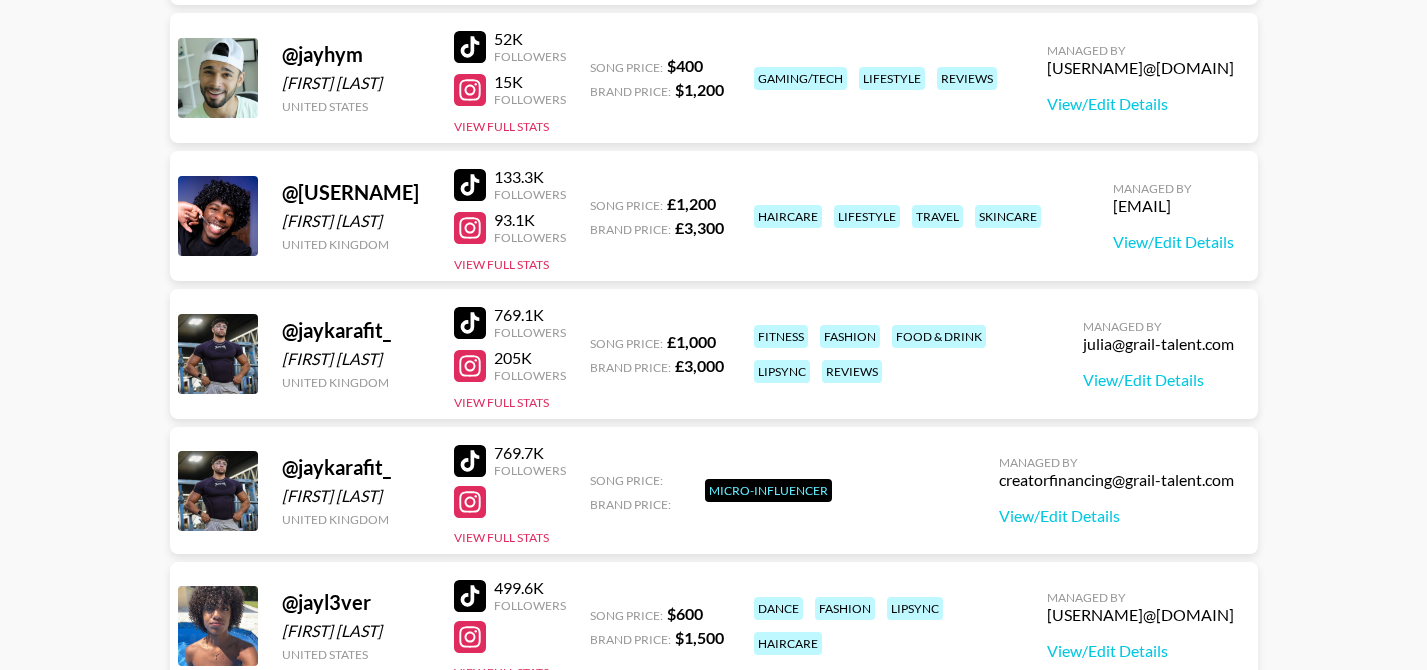 scroll, scrollTop: 984598, scrollLeft: 0, axis: vertical 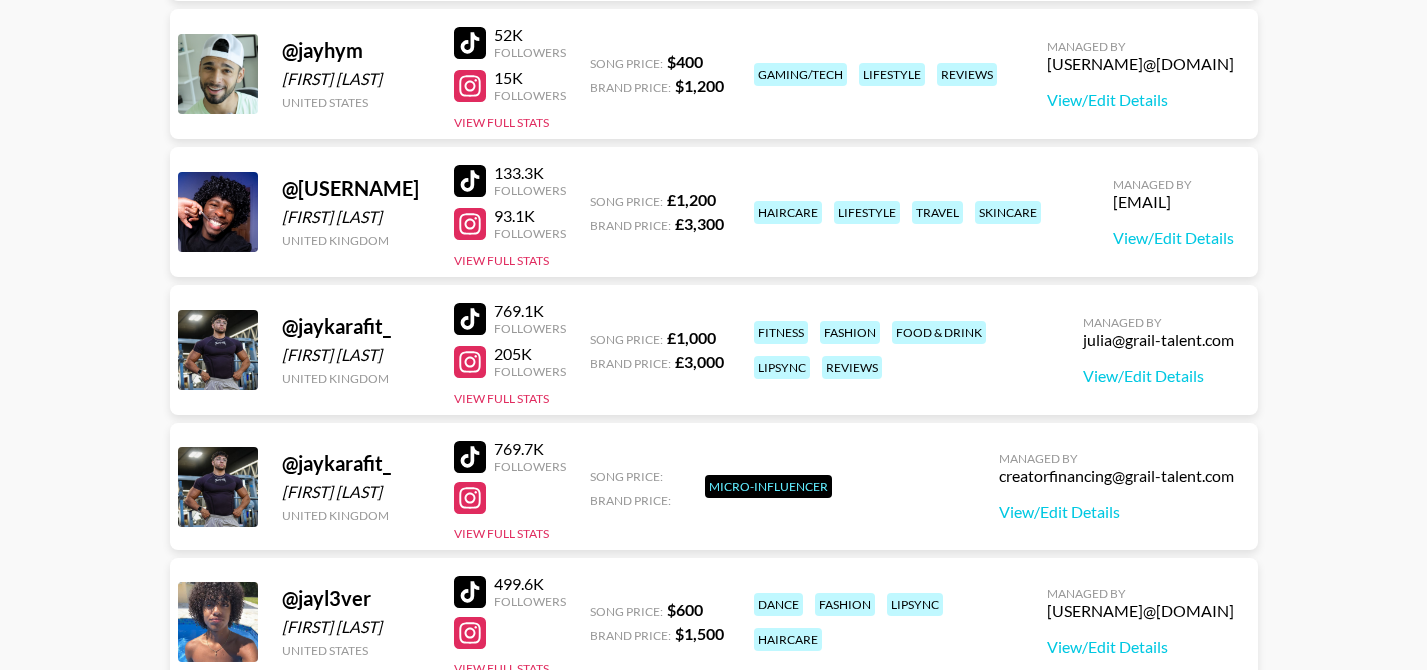 click at bounding box center [470, 319] 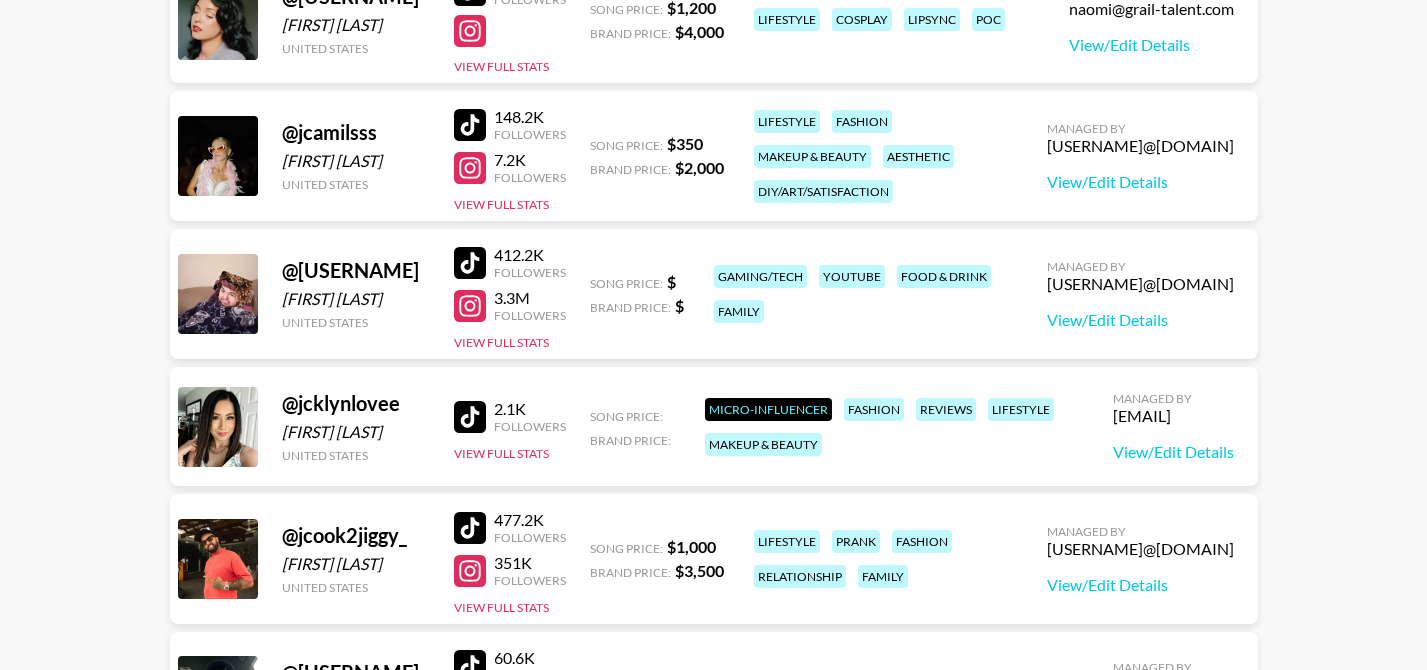 scroll, scrollTop: 986698, scrollLeft: 0, axis: vertical 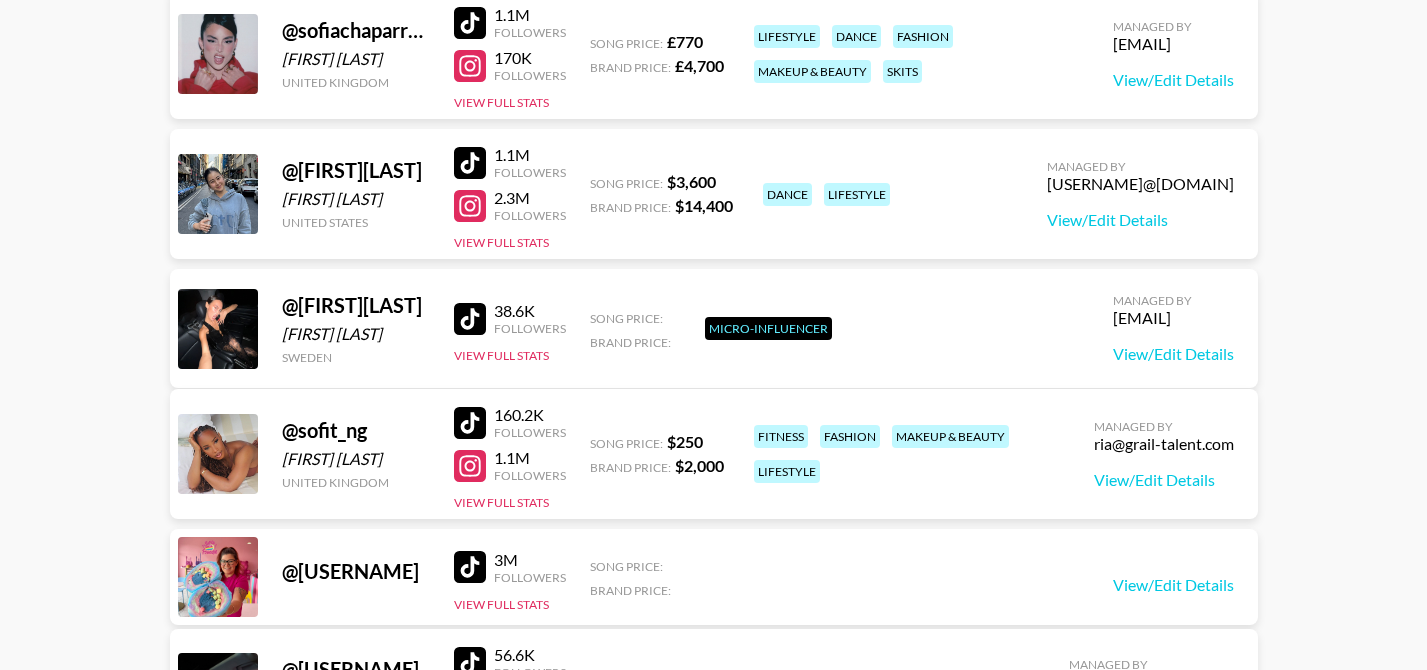 click at bounding box center [470, 23] 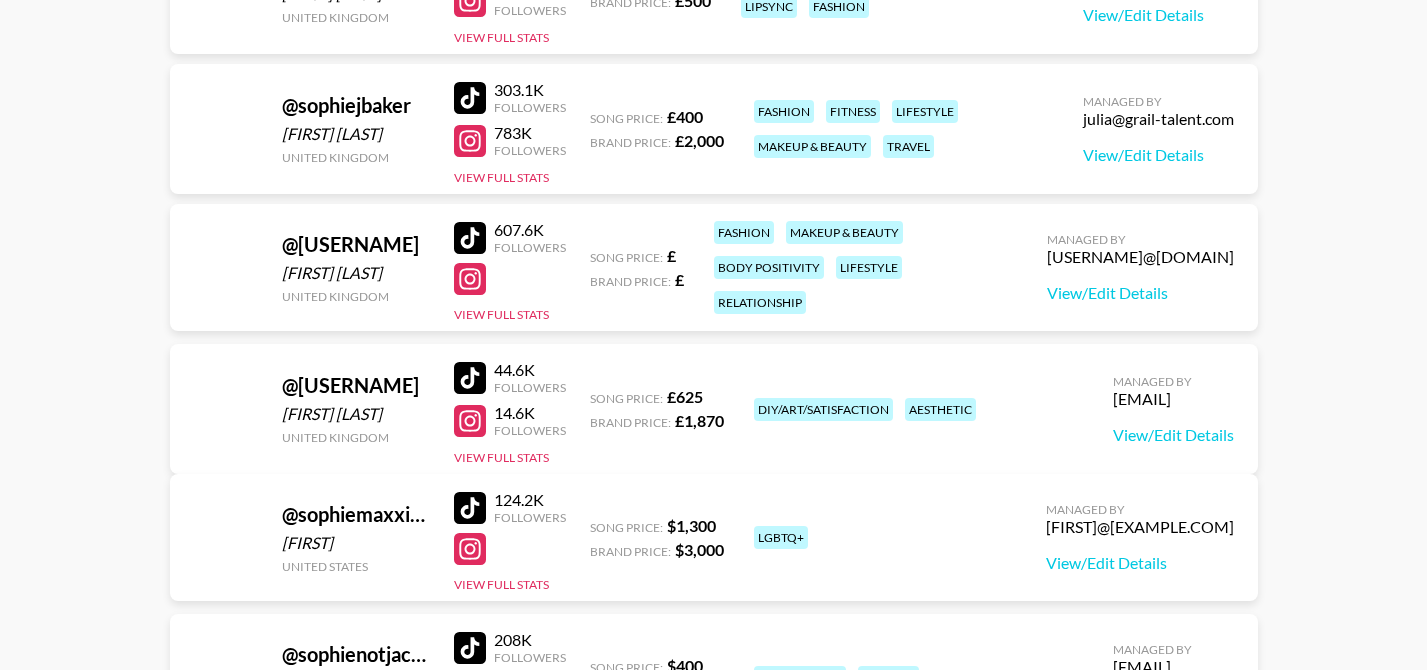 scroll, scrollTop: 1662727, scrollLeft: 0, axis: vertical 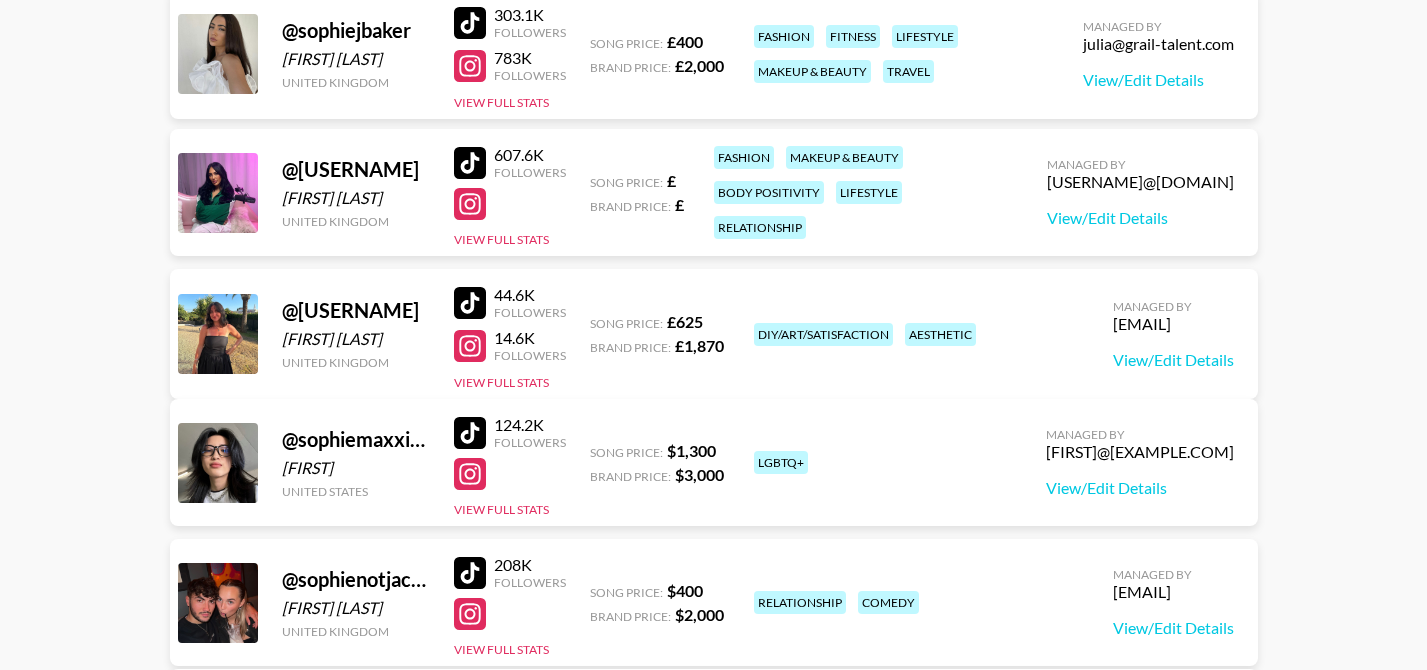 click at bounding box center [470, 163] 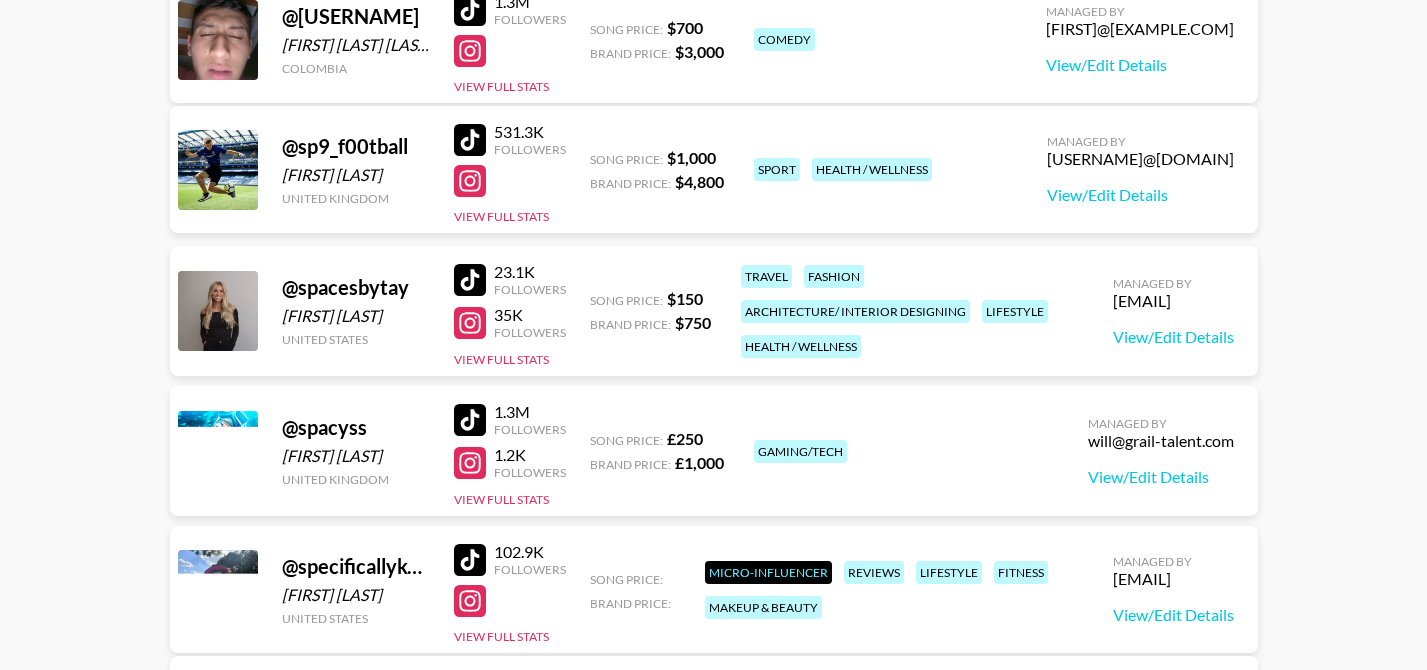 scroll, scrollTop: 1665027, scrollLeft: 0, axis: vertical 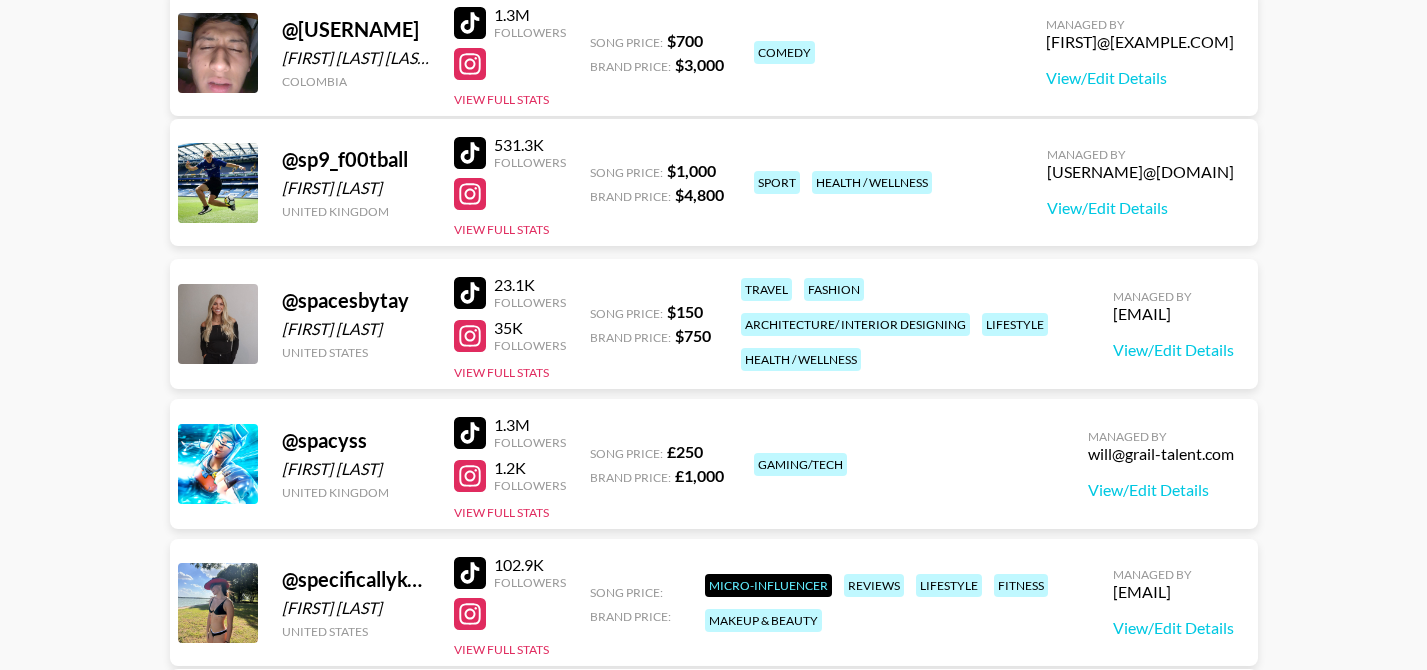 click at bounding box center [470, 153] 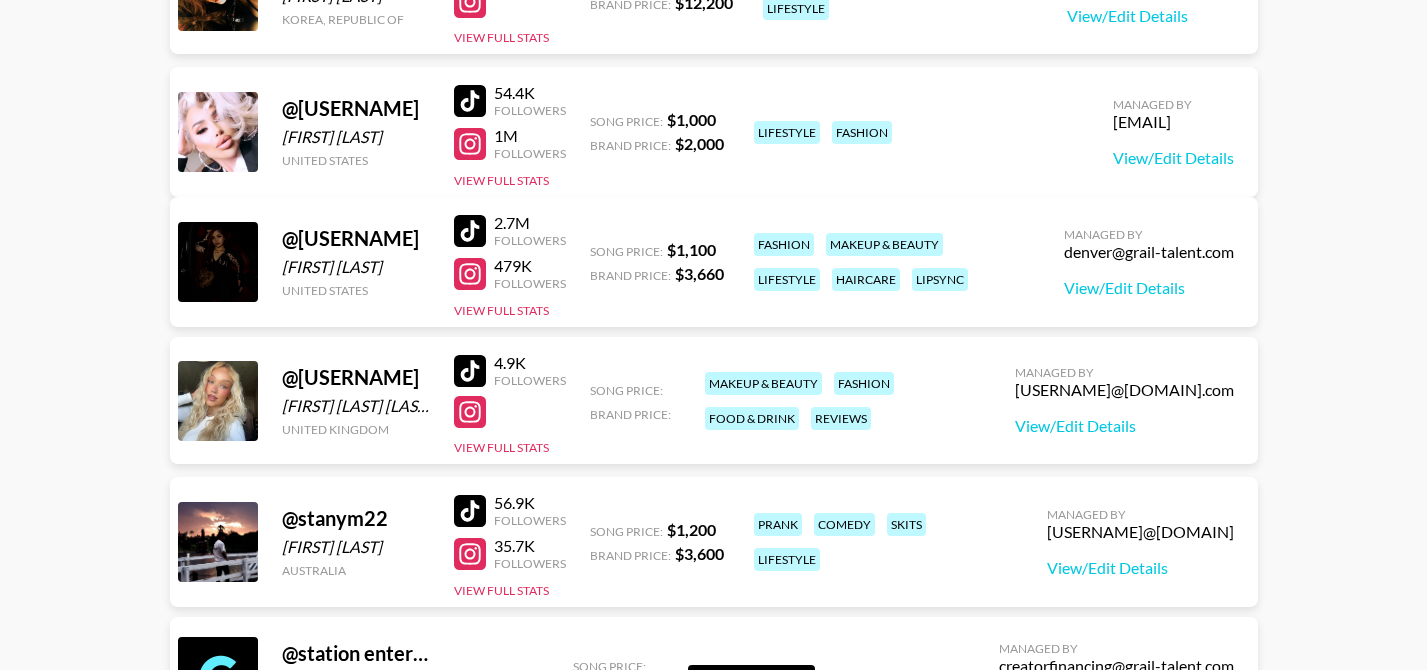 scroll, scrollTop: 1667227, scrollLeft: 0, axis: vertical 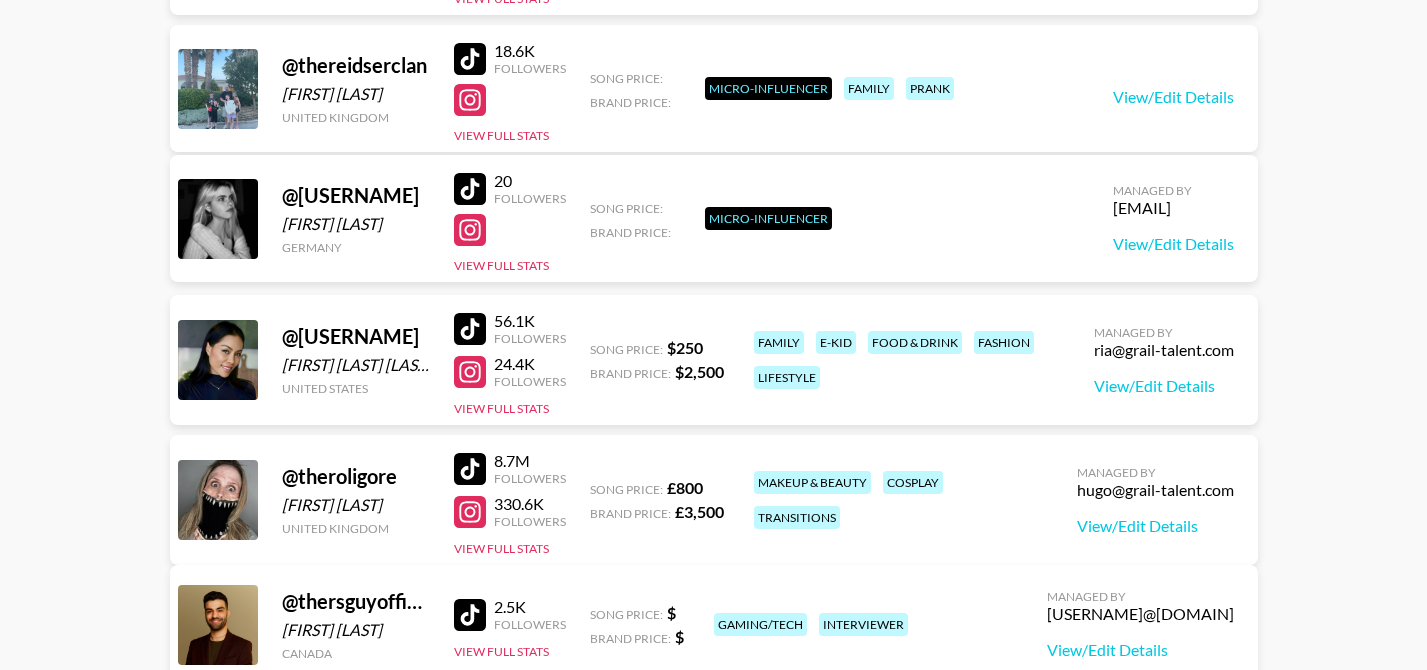 click at bounding box center [470, 469] 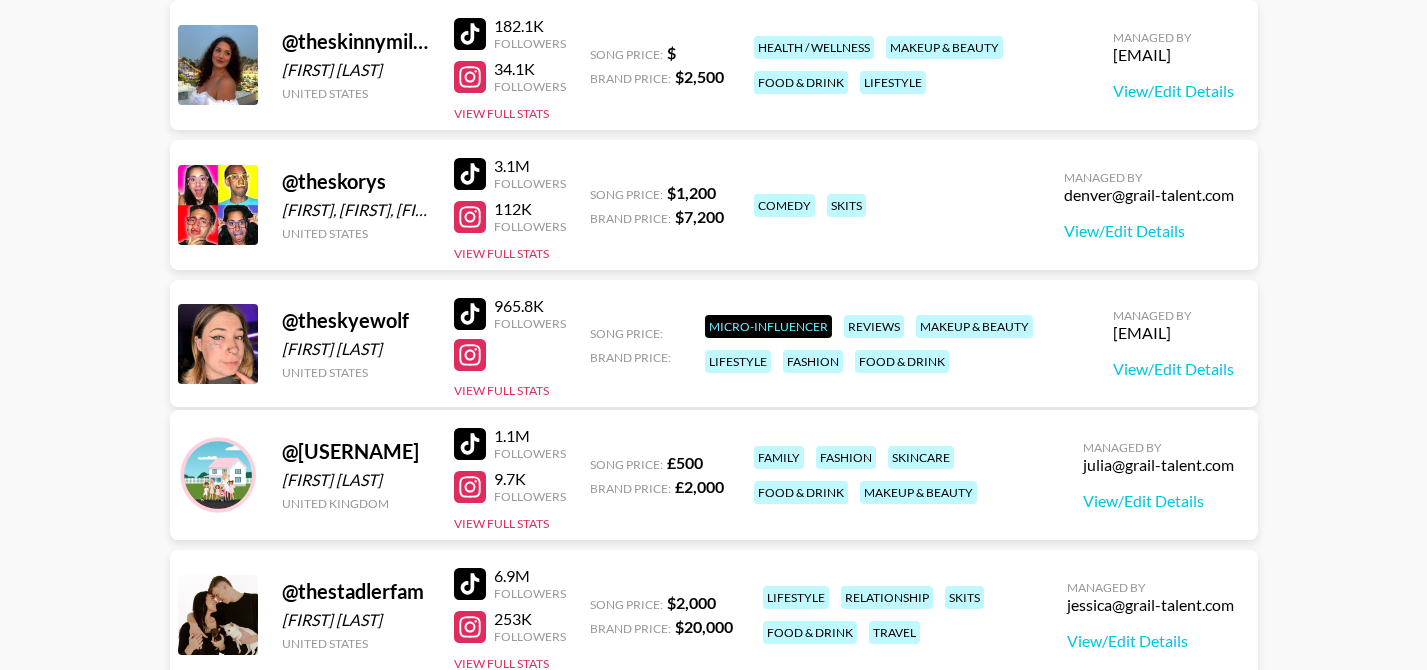 scroll, scrollTop: 1747551, scrollLeft: 0, axis: vertical 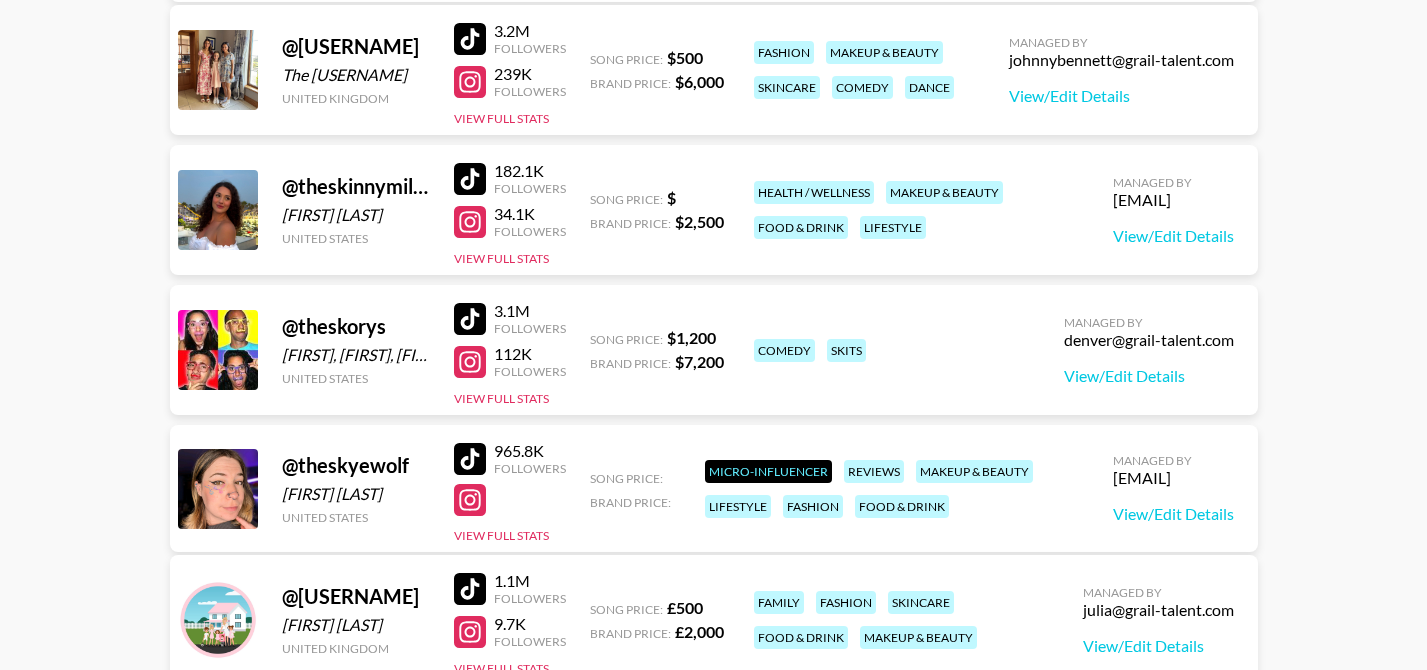click at bounding box center (470, 39) 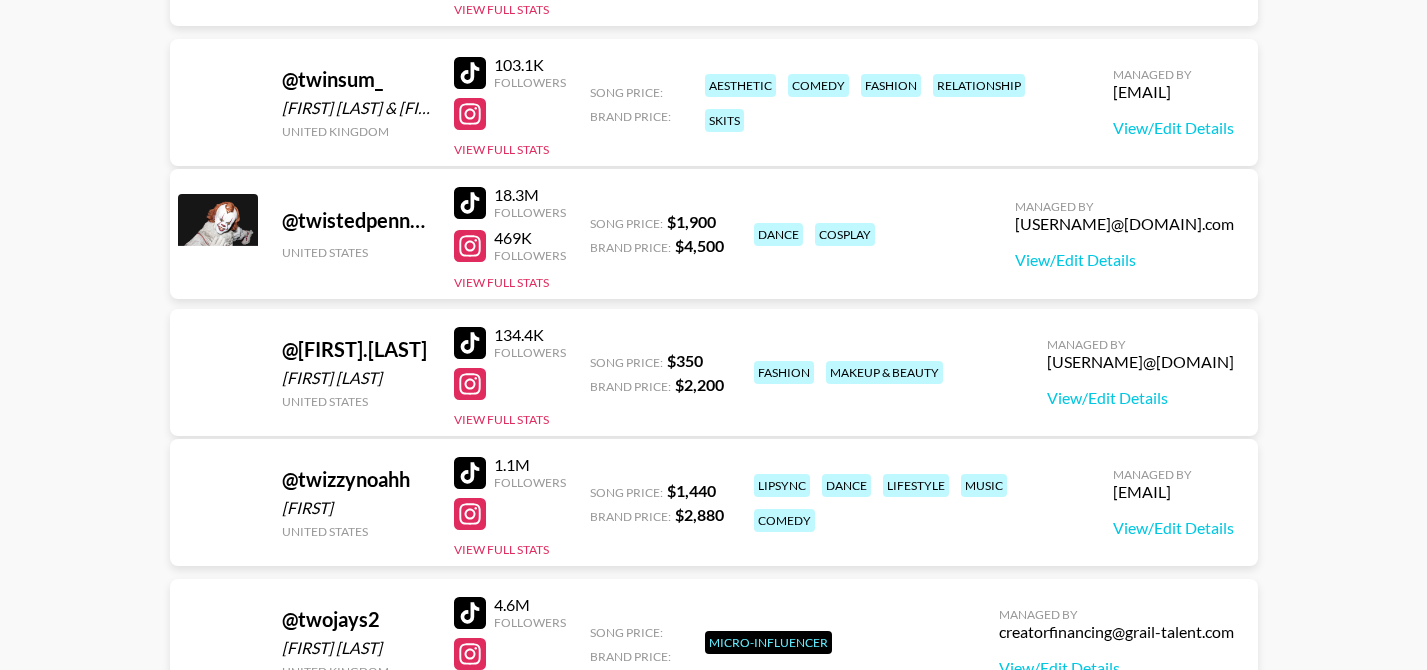 scroll, scrollTop: 1783617, scrollLeft: 0, axis: vertical 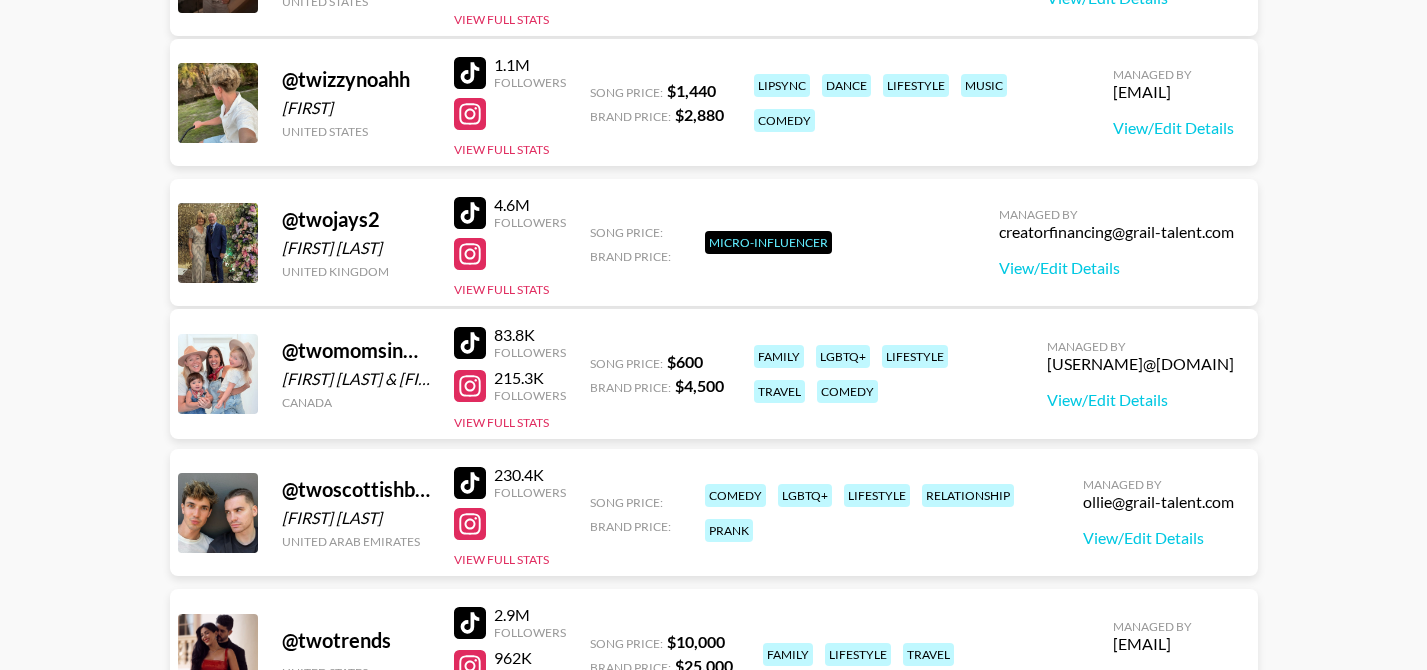 click at bounding box center (470, 213) 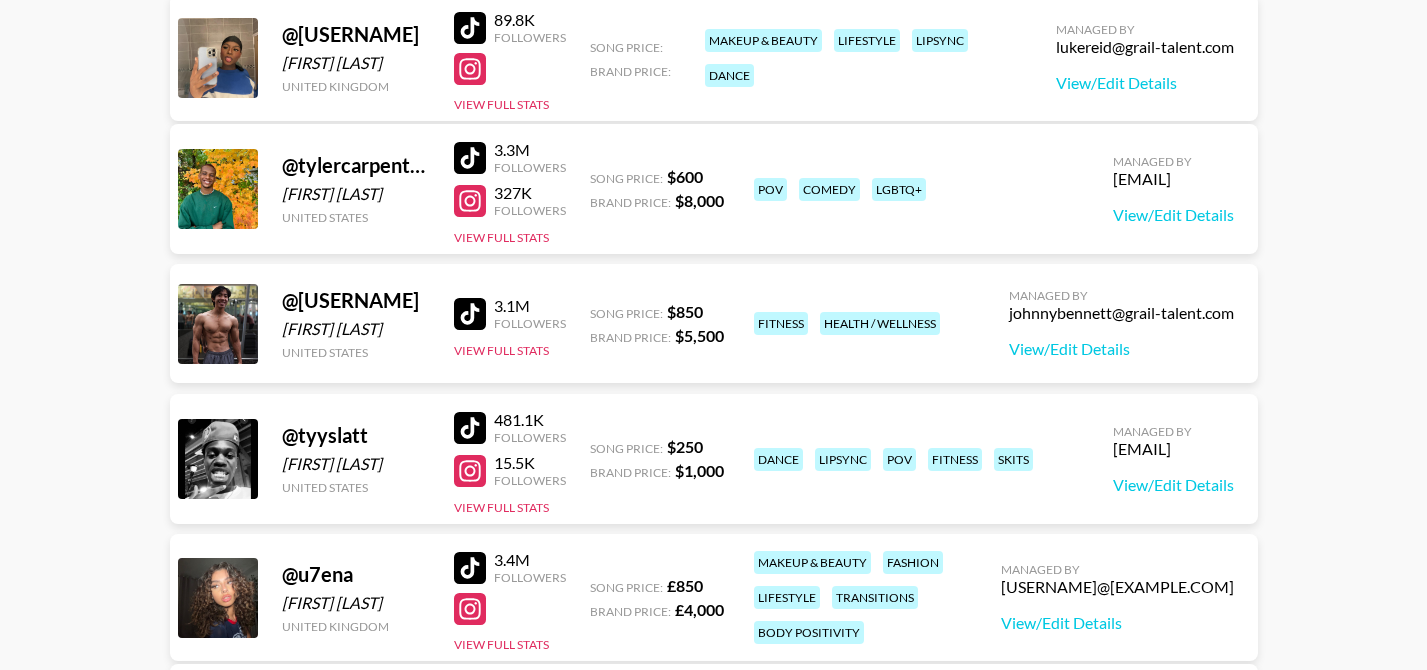 scroll, scrollTop: 1785117, scrollLeft: 0, axis: vertical 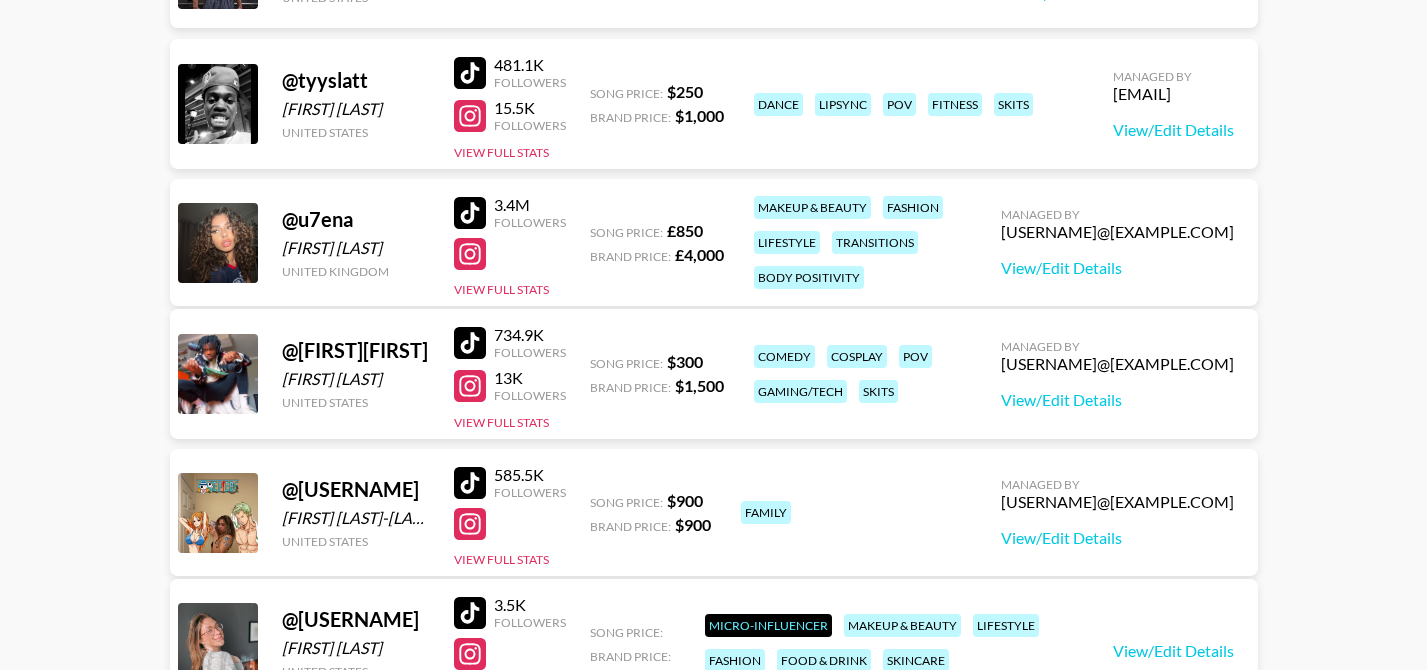 click at bounding box center (470, 213) 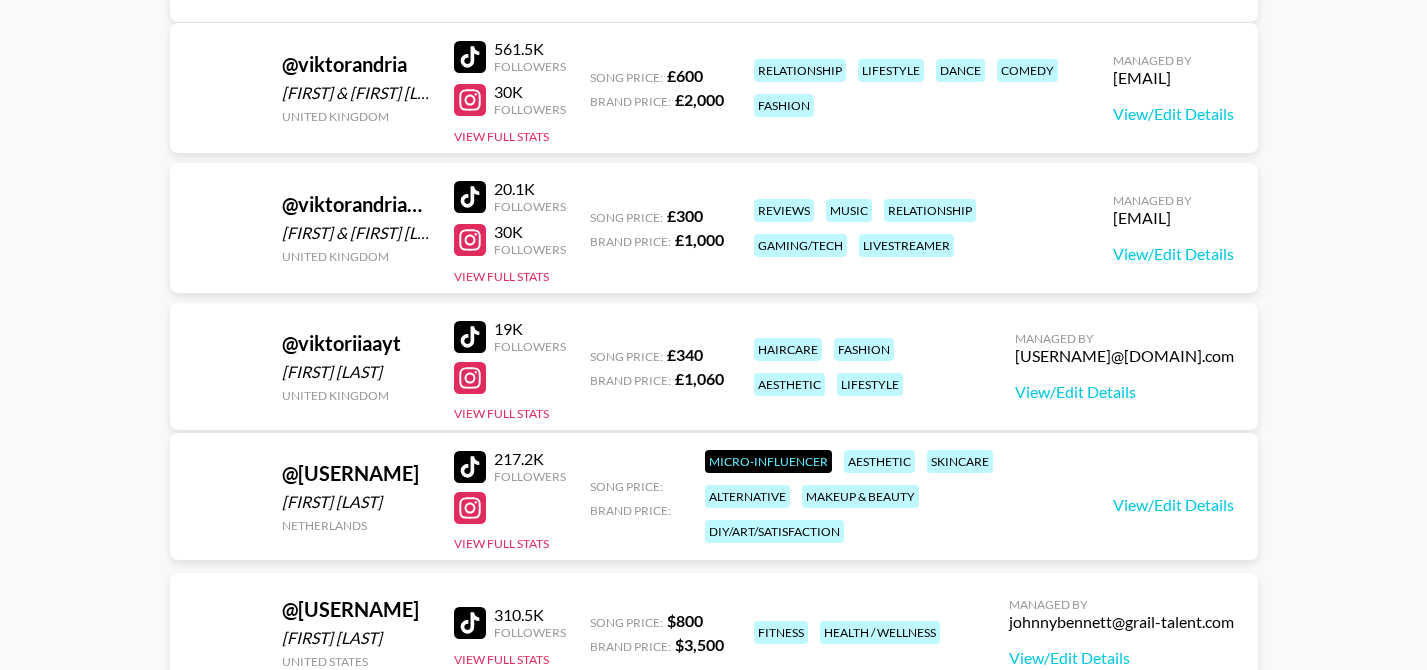 scroll, scrollTop: 1799317, scrollLeft: 0, axis: vertical 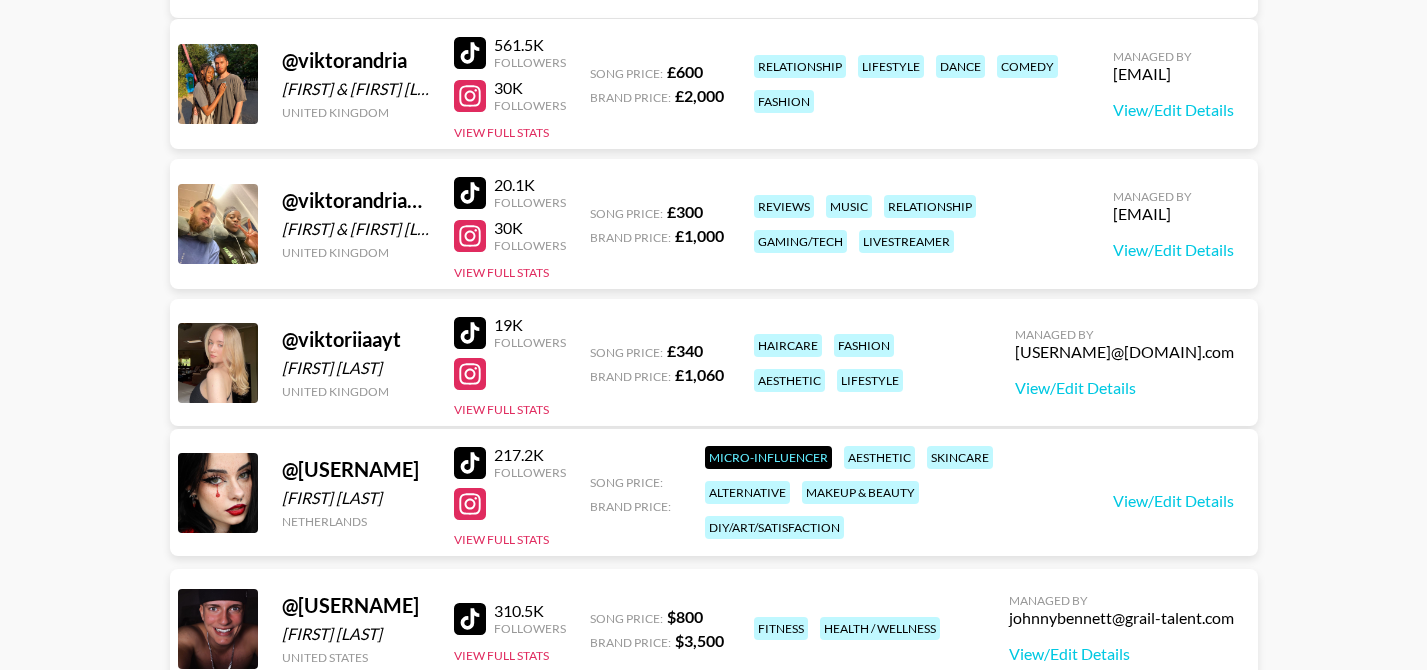 click at bounding box center [470, 53] 